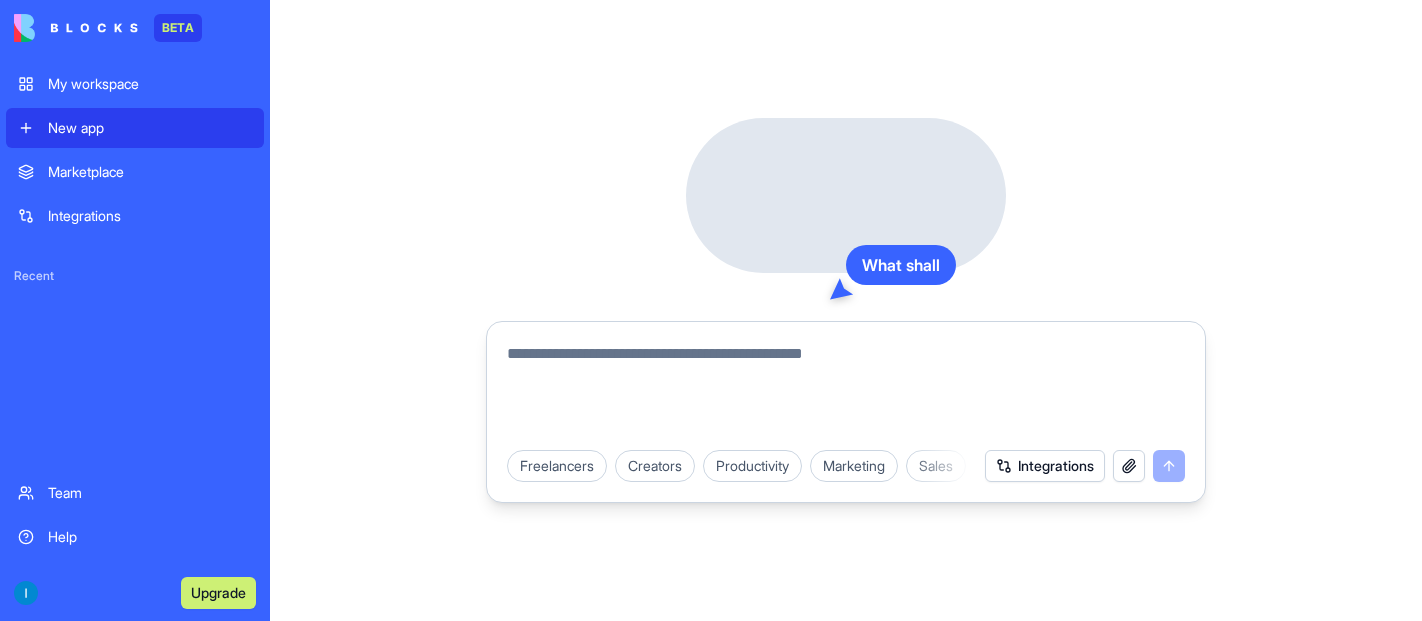 scroll, scrollTop: 0, scrollLeft: 0, axis: both 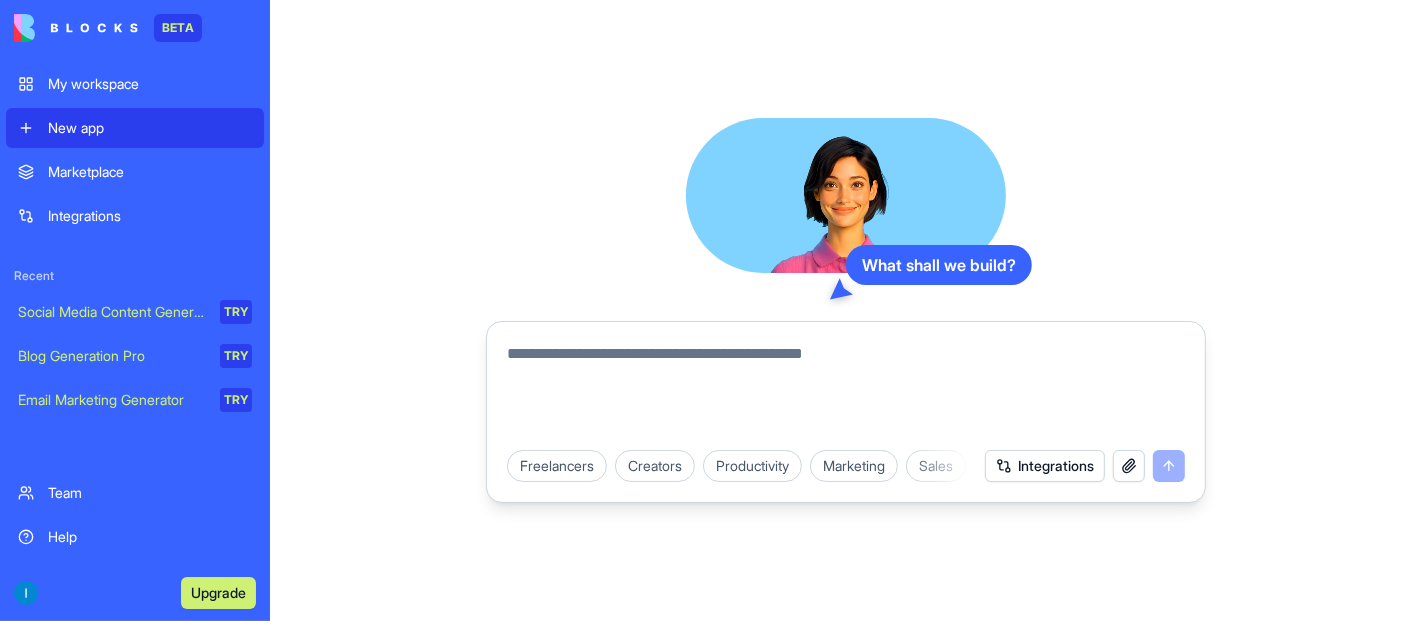 click at bounding box center [846, 390] 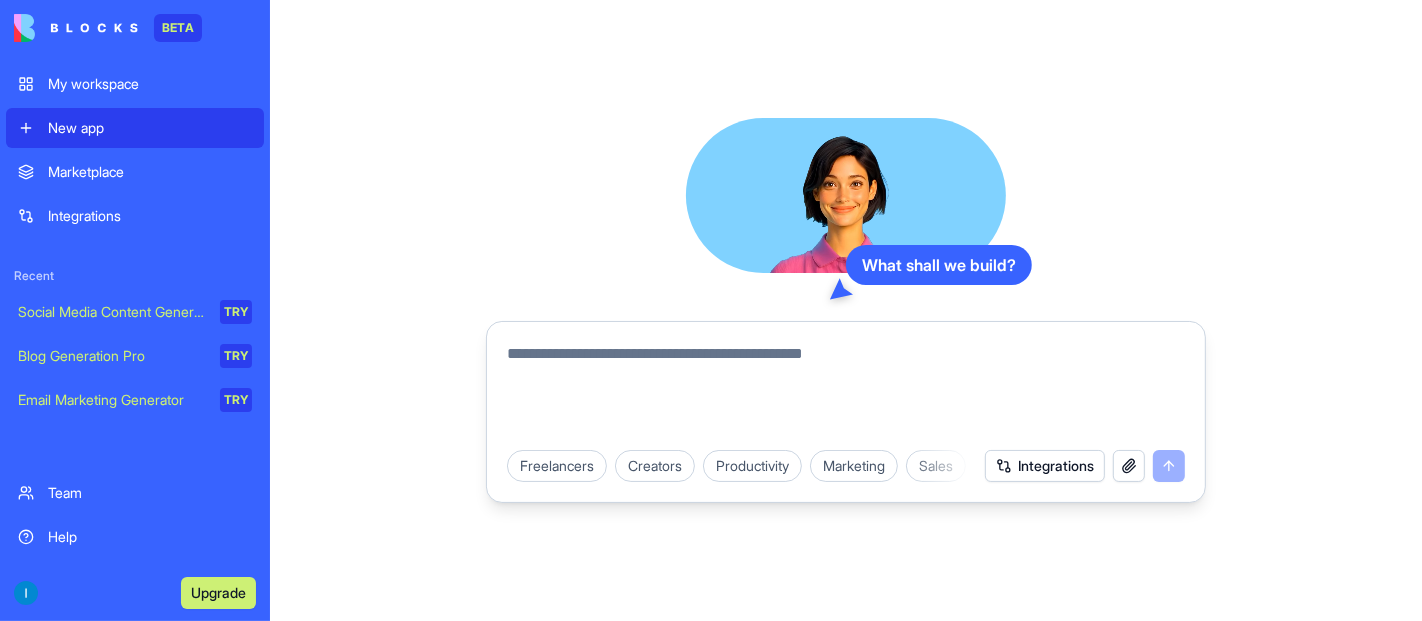click at bounding box center [846, 390] 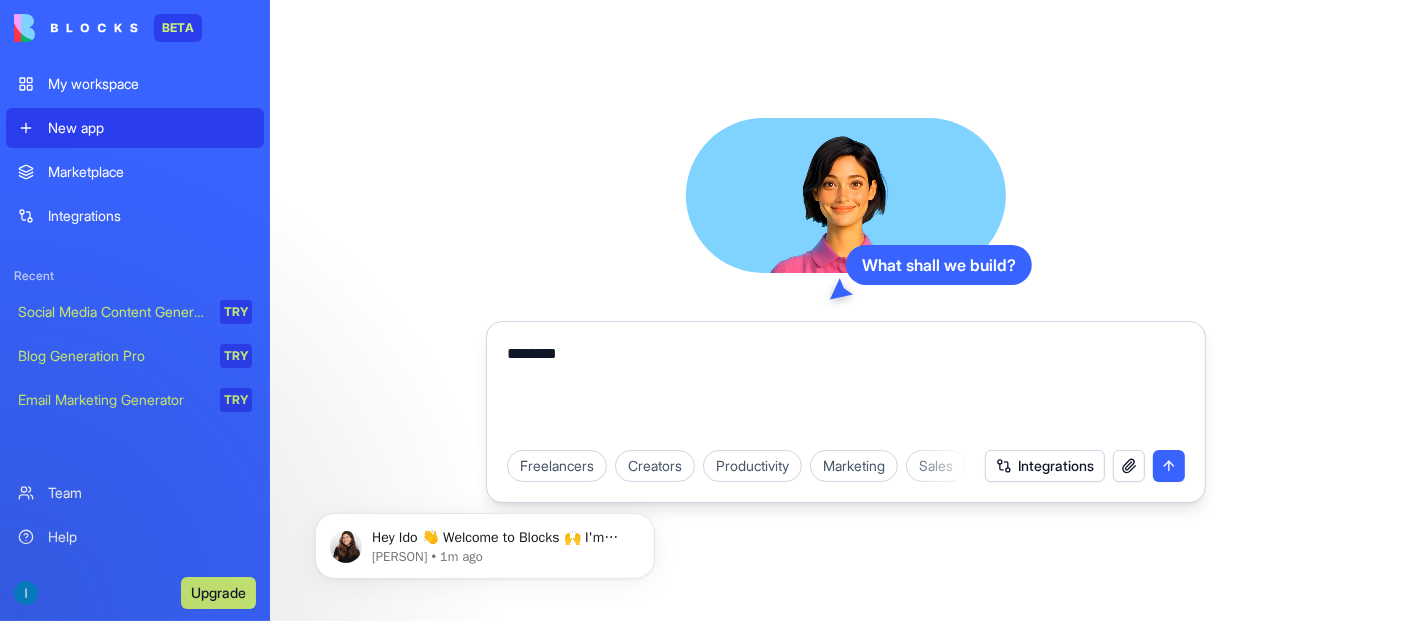 scroll, scrollTop: 0, scrollLeft: 0, axis: both 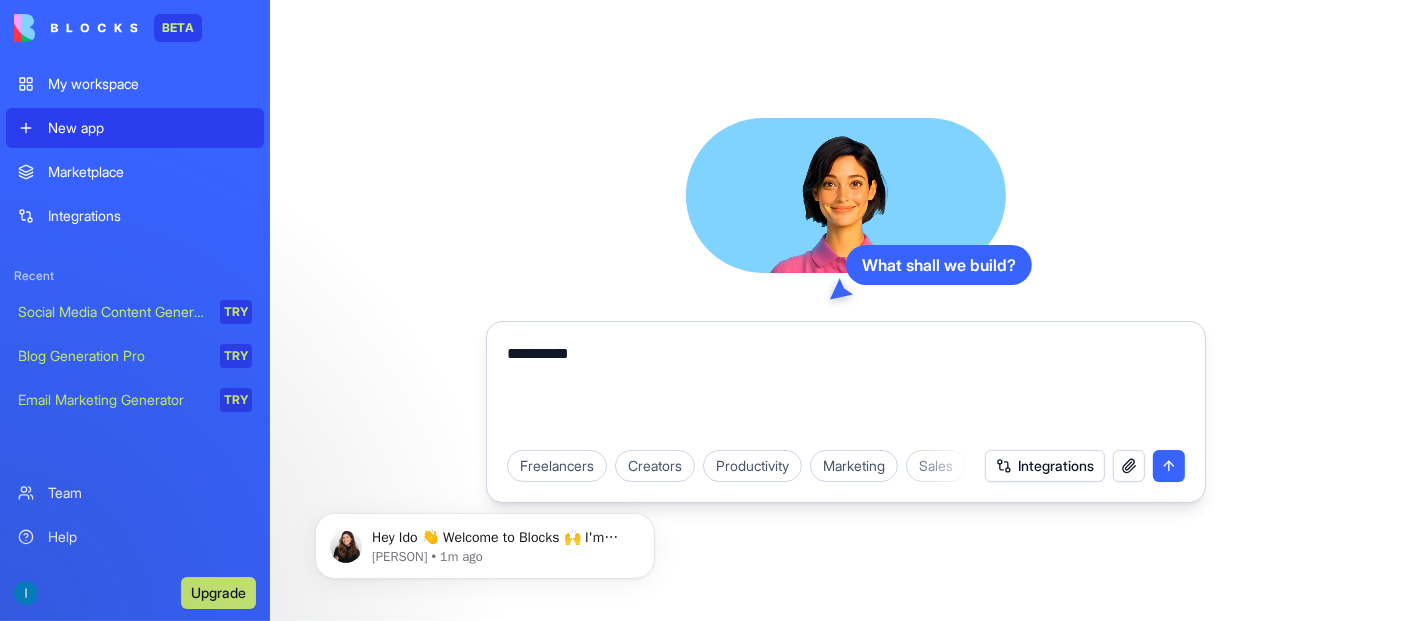 type on "**********" 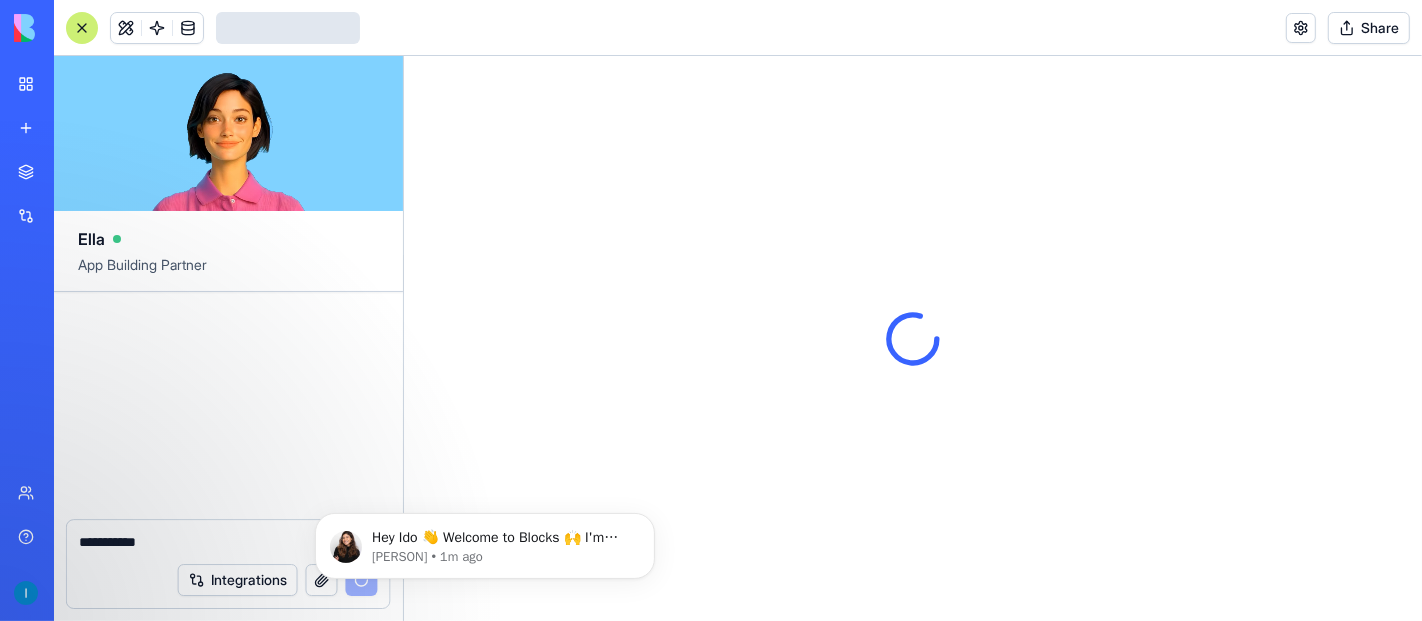 type 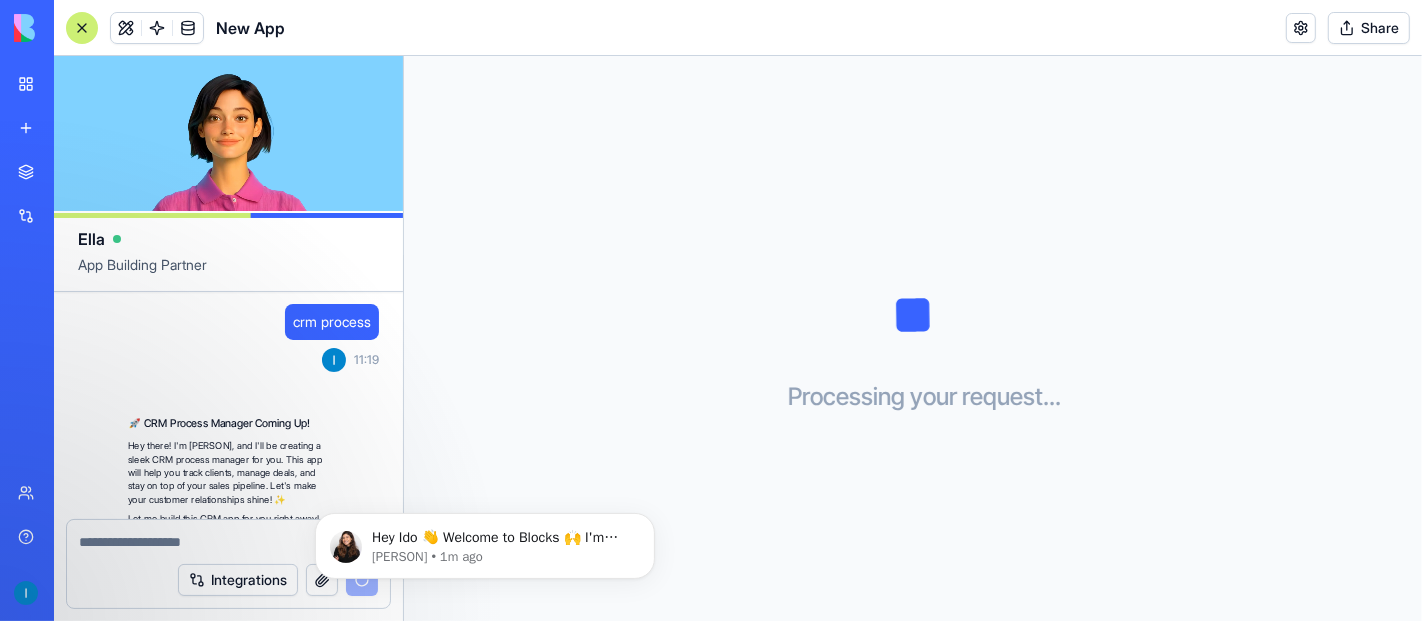 scroll, scrollTop: 120, scrollLeft: 0, axis: vertical 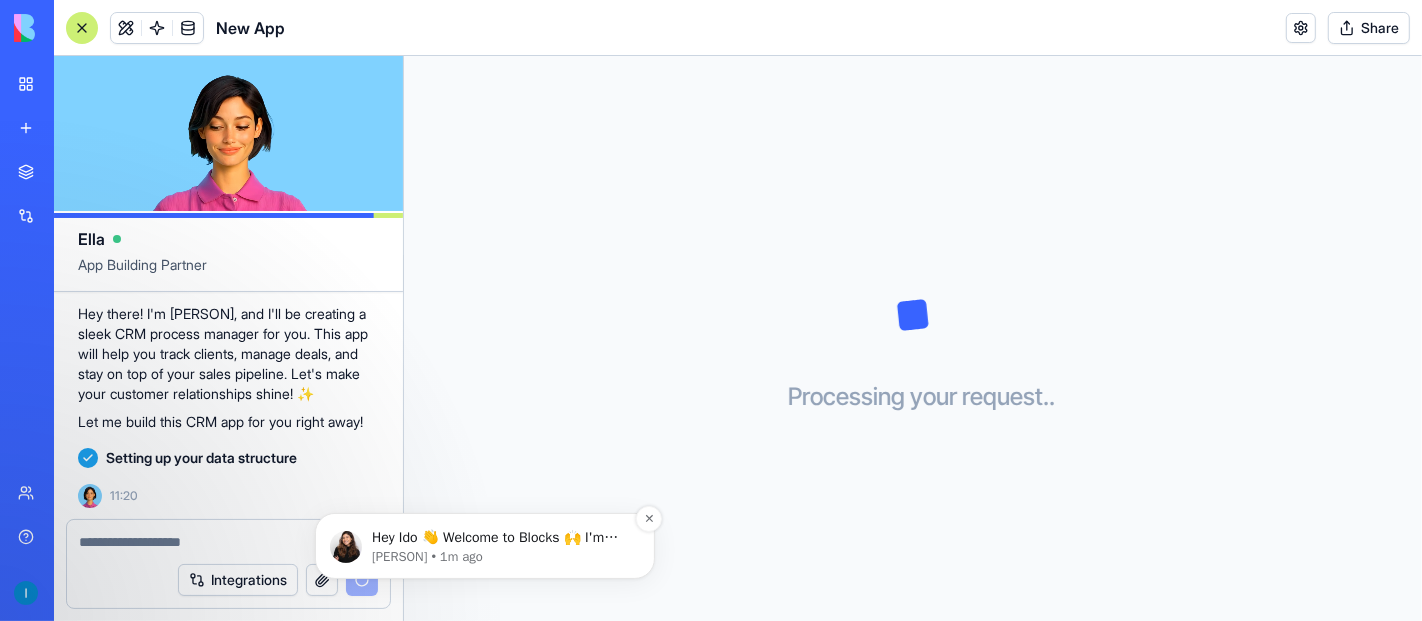 click on "Shelly • 1m ago" at bounding box center [500, 556] 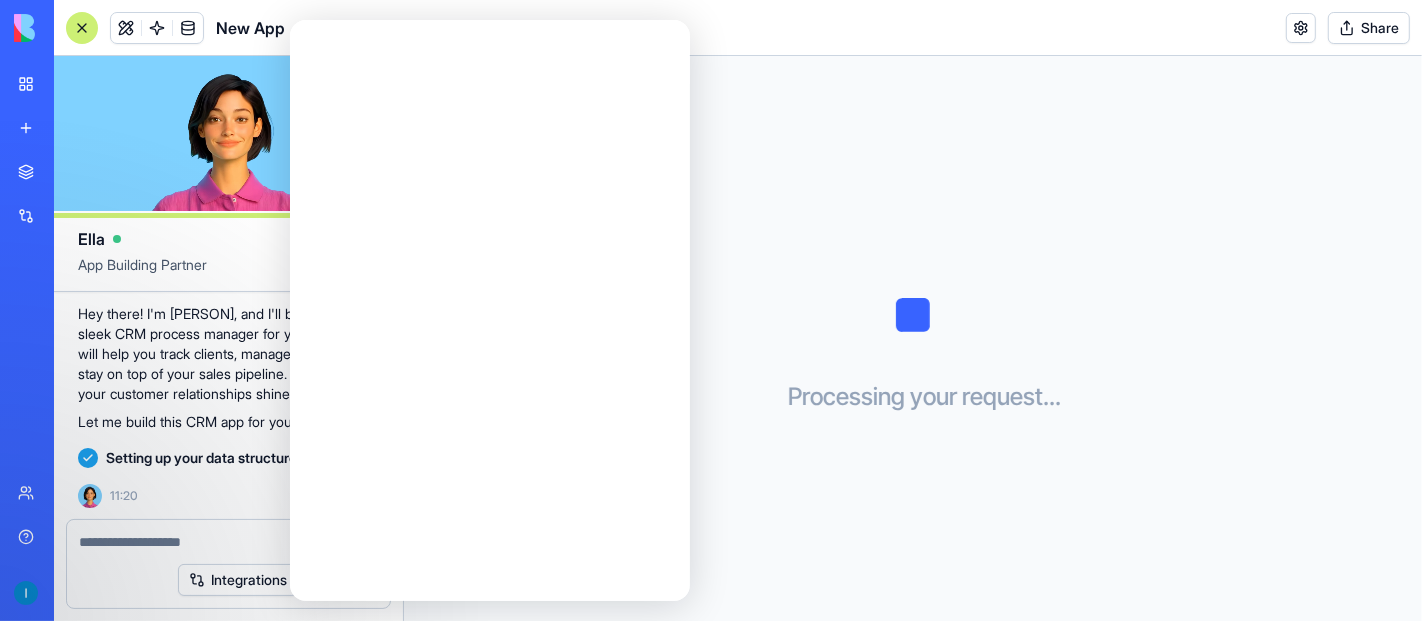 scroll, scrollTop: 0, scrollLeft: 0, axis: both 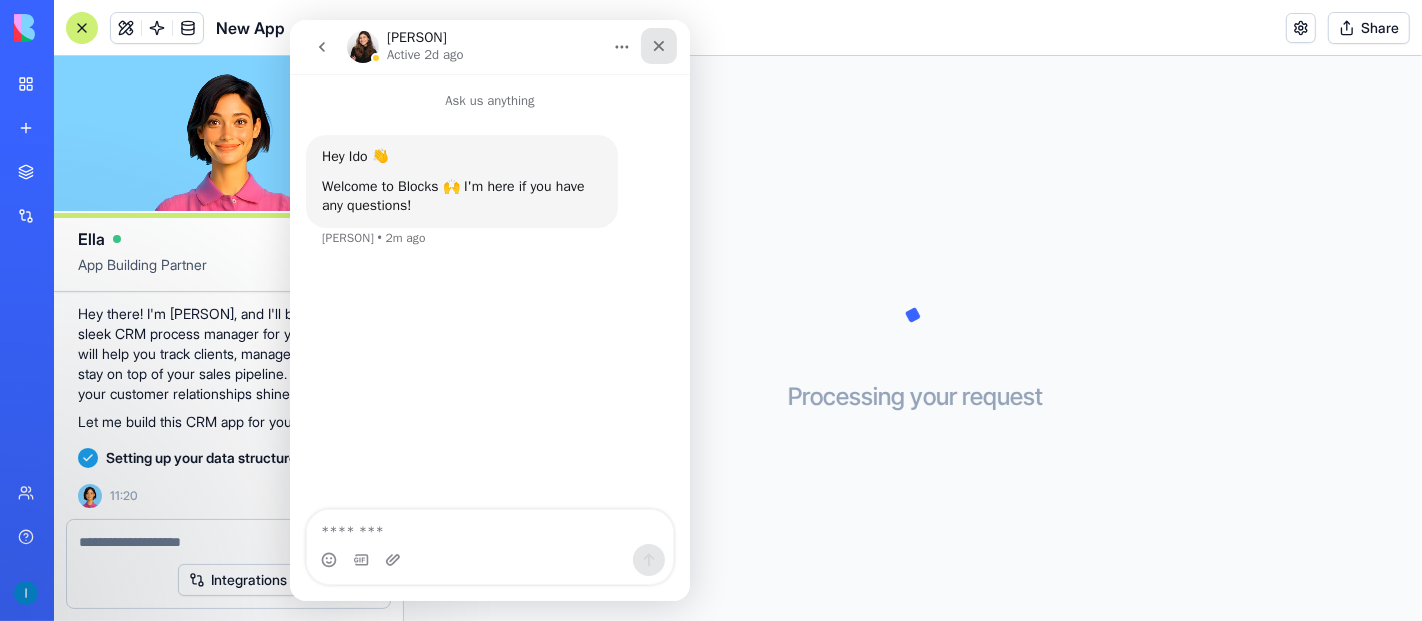 click at bounding box center (658, 46) 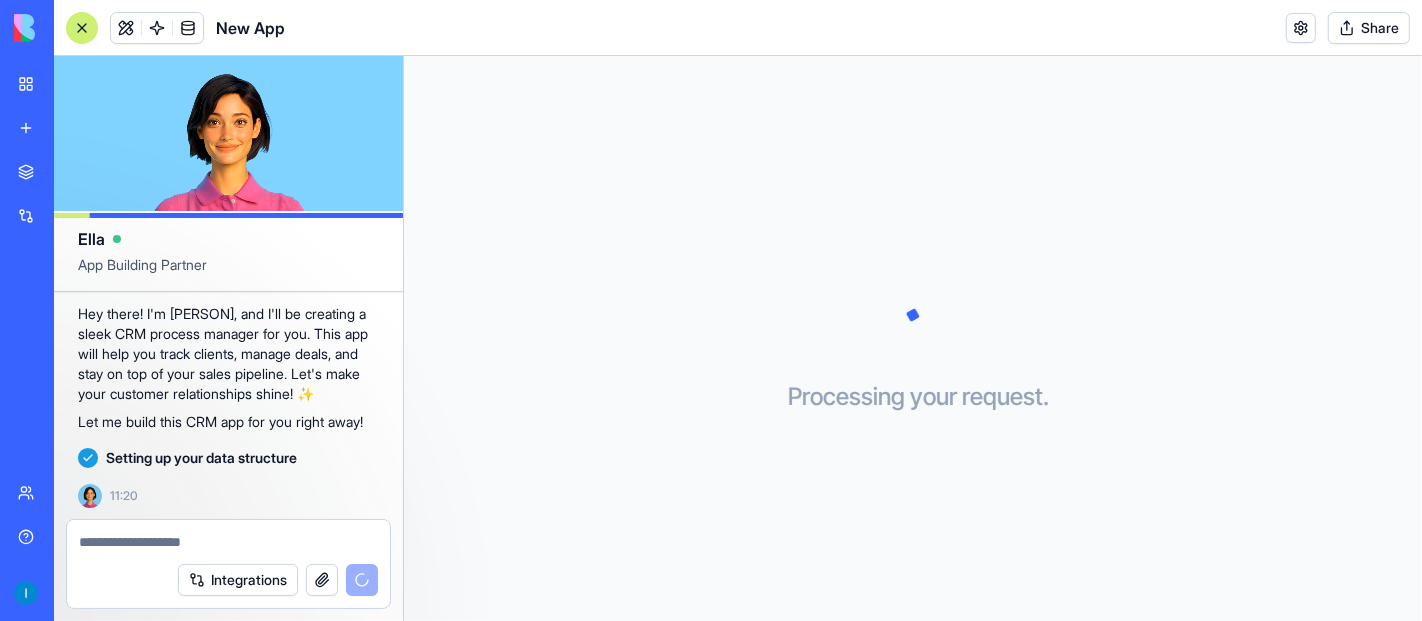 scroll, scrollTop: 0, scrollLeft: 0, axis: both 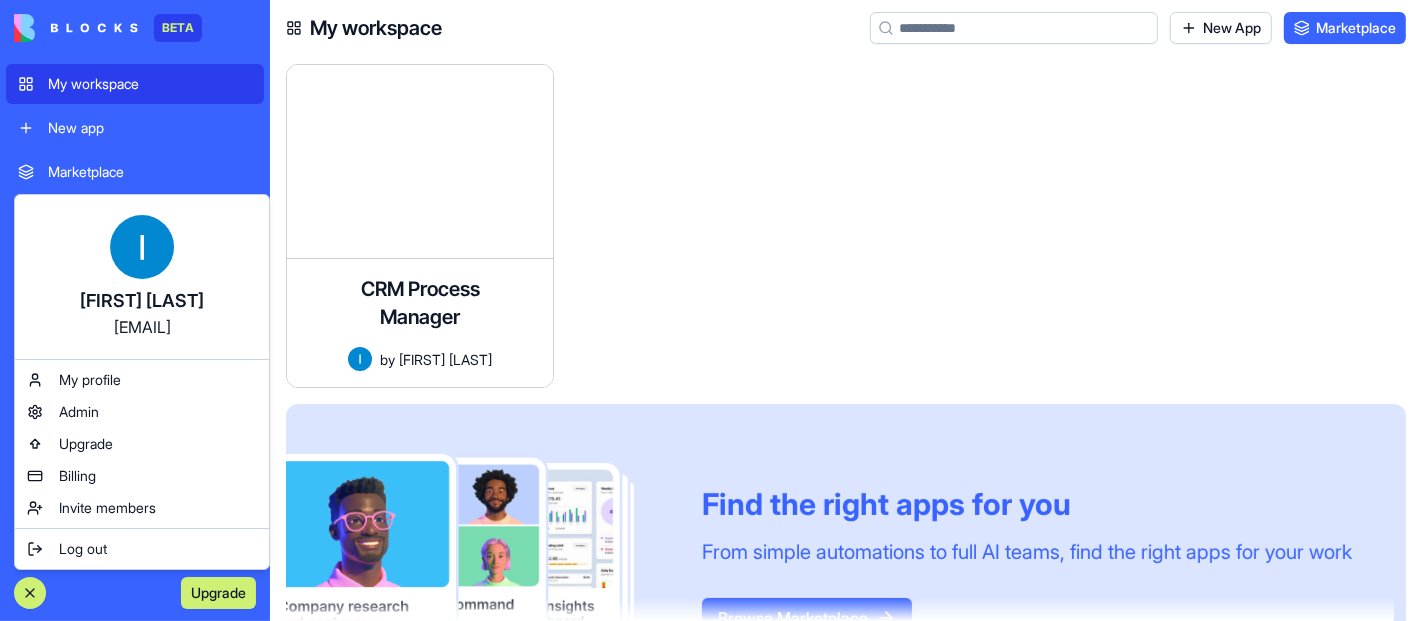 click on "[FIRST] [LAST]" at bounding box center [142, 301] 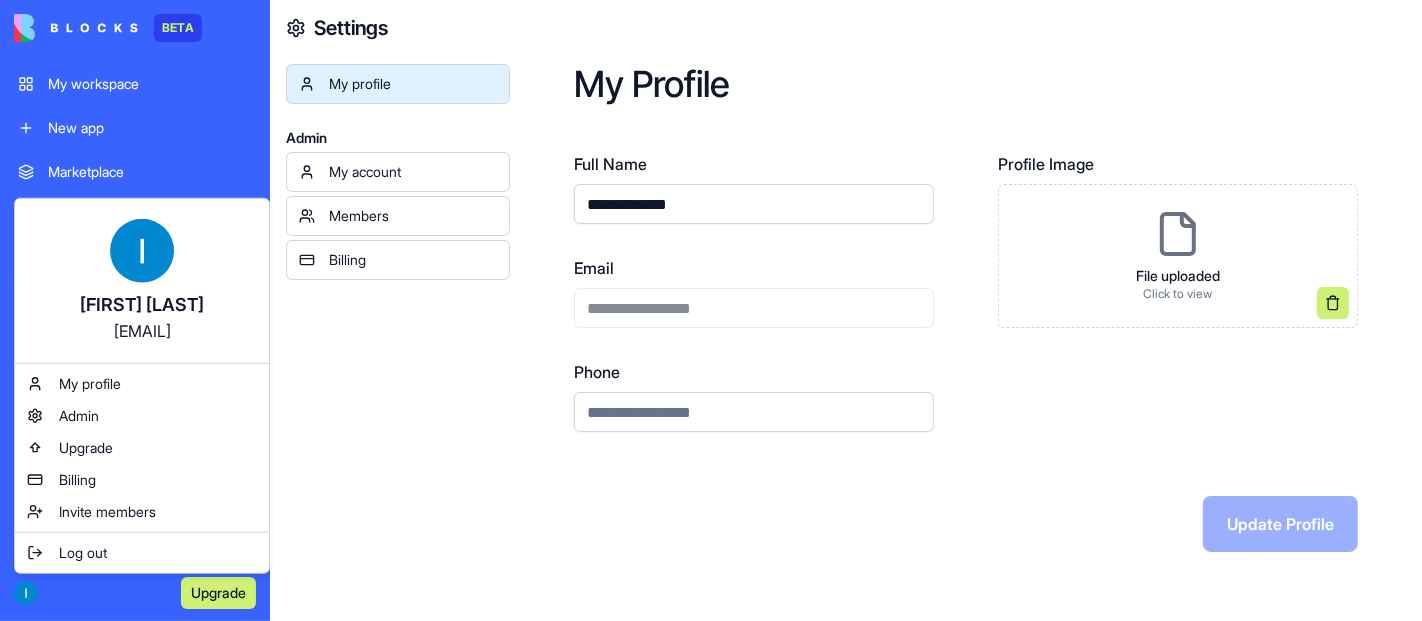 click on "**********" at bounding box center [711, 310] 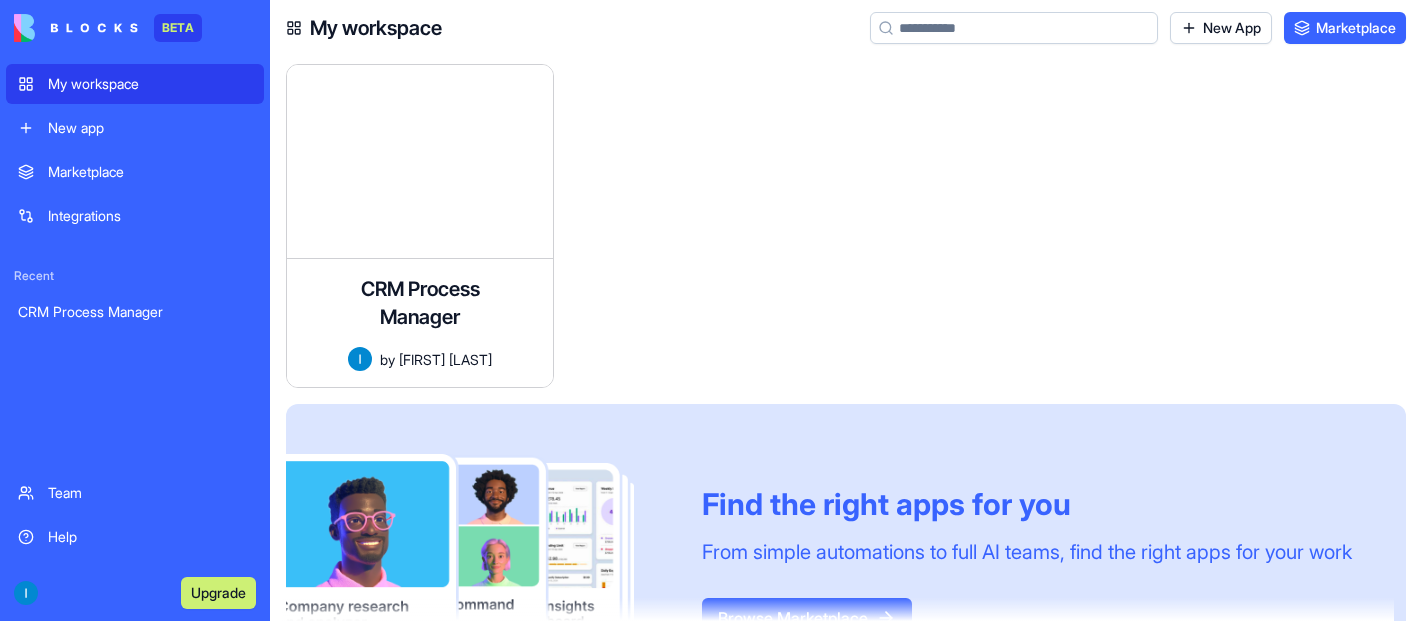 scroll, scrollTop: 0, scrollLeft: 0, axis: both 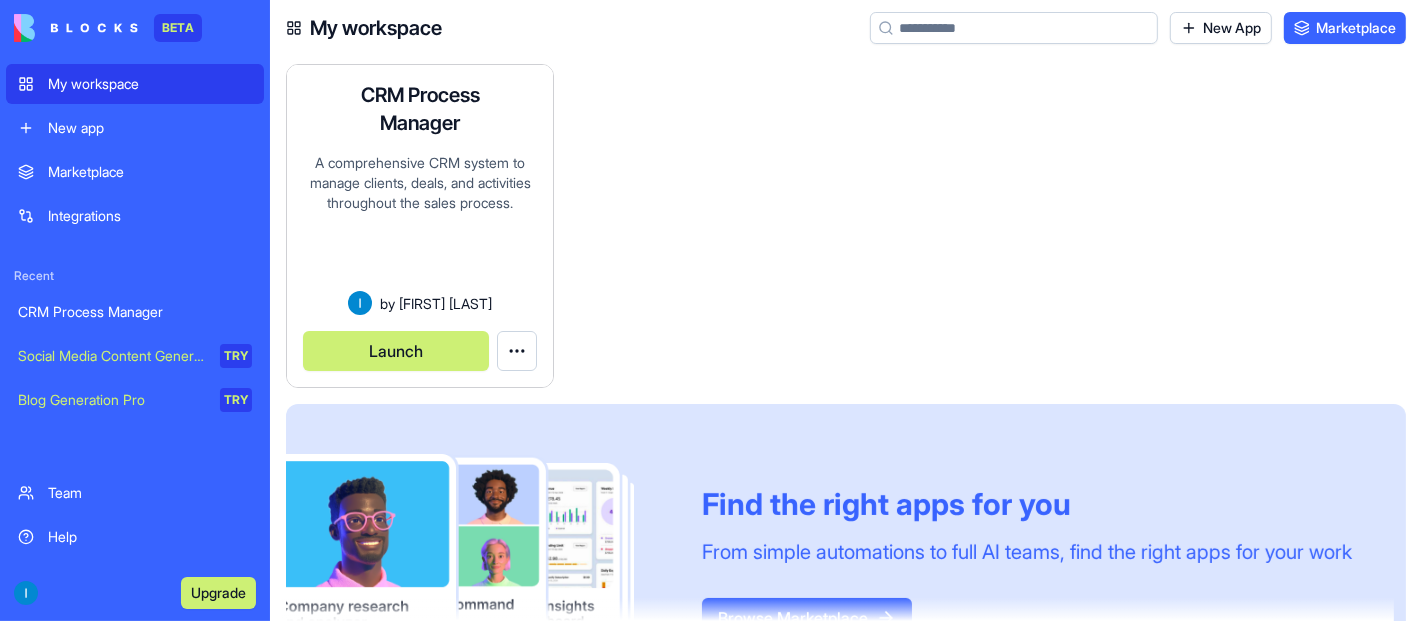 click on "A comprehensive CRM system to manage clients, deals, and activities throughout the sales process." at bounding box center (420, 222) 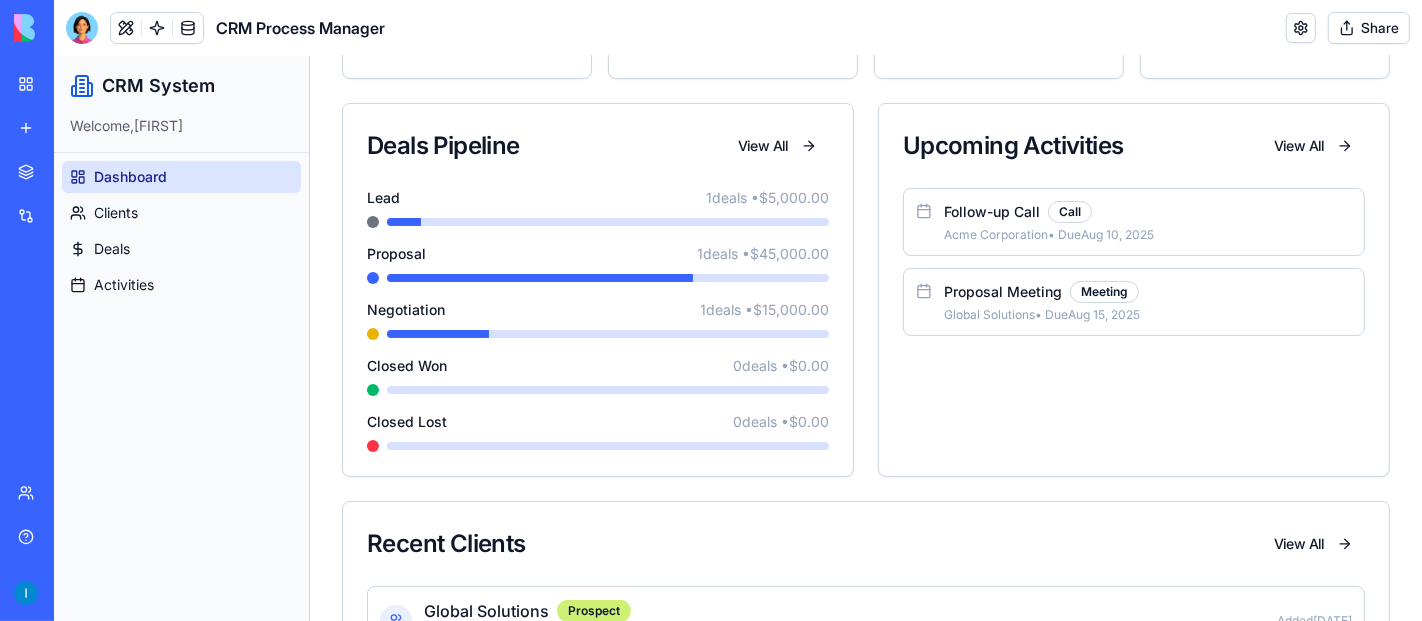scroll, scrollTop: 278, scrollLeft: 0, axis: vertical 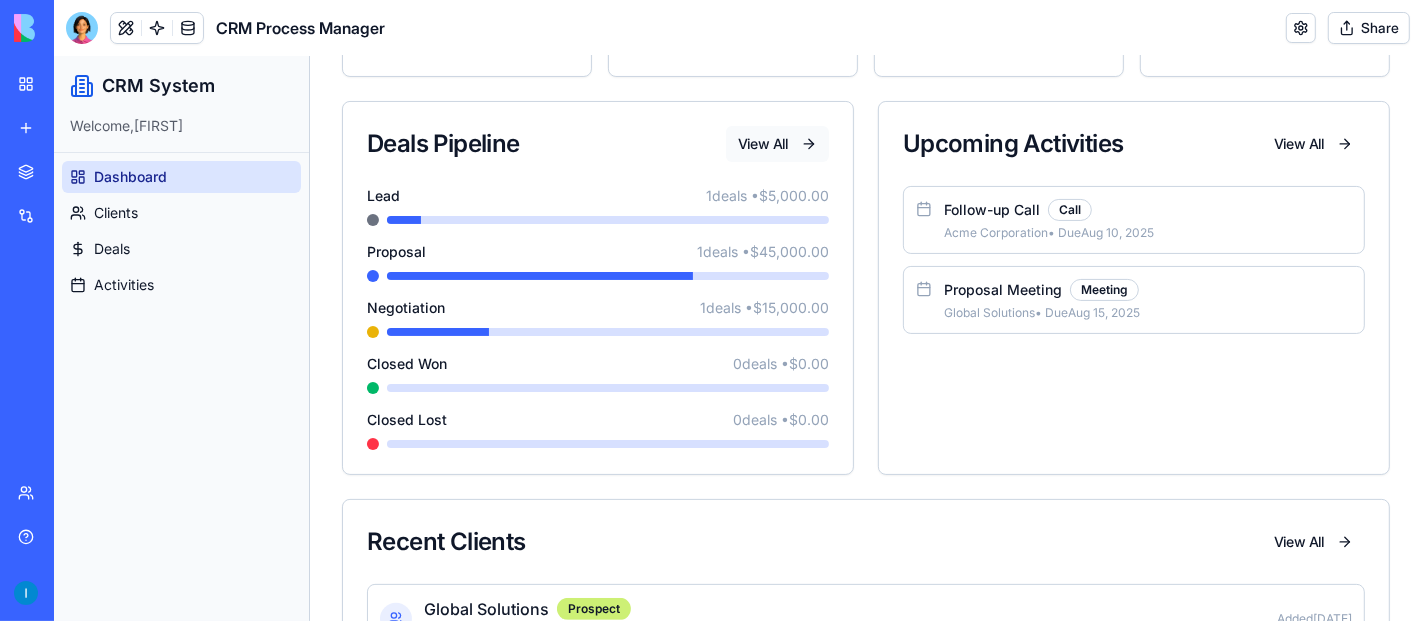 click on "View All" at bounding box center (776, 143) 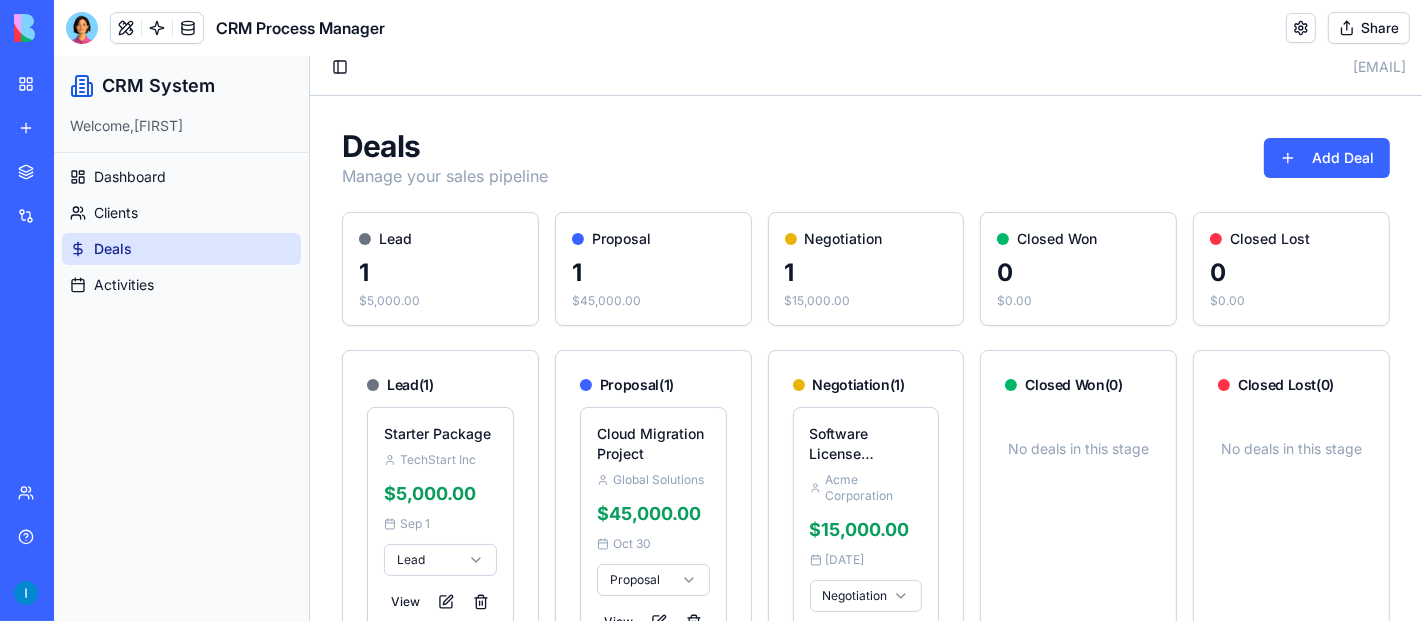 scroll, scrollTop: 0, scrollLeft: 0, axis: both 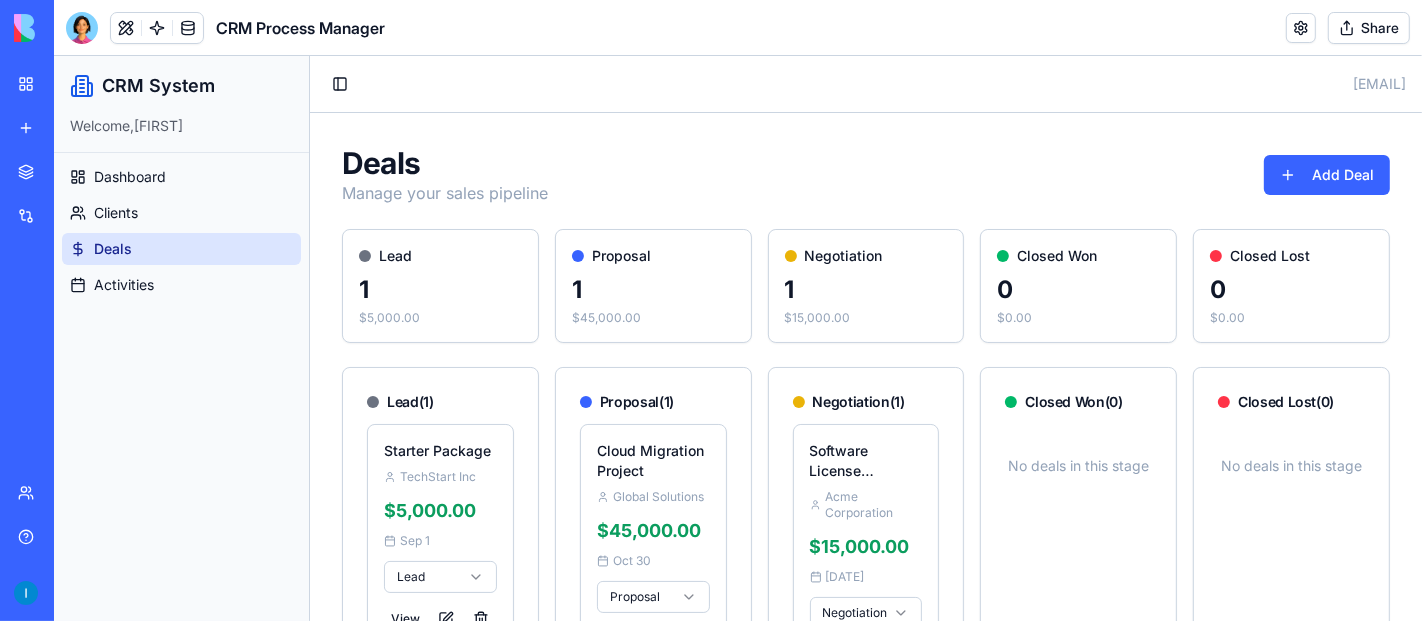 click on "Deals" at bounding box center [180, 248] 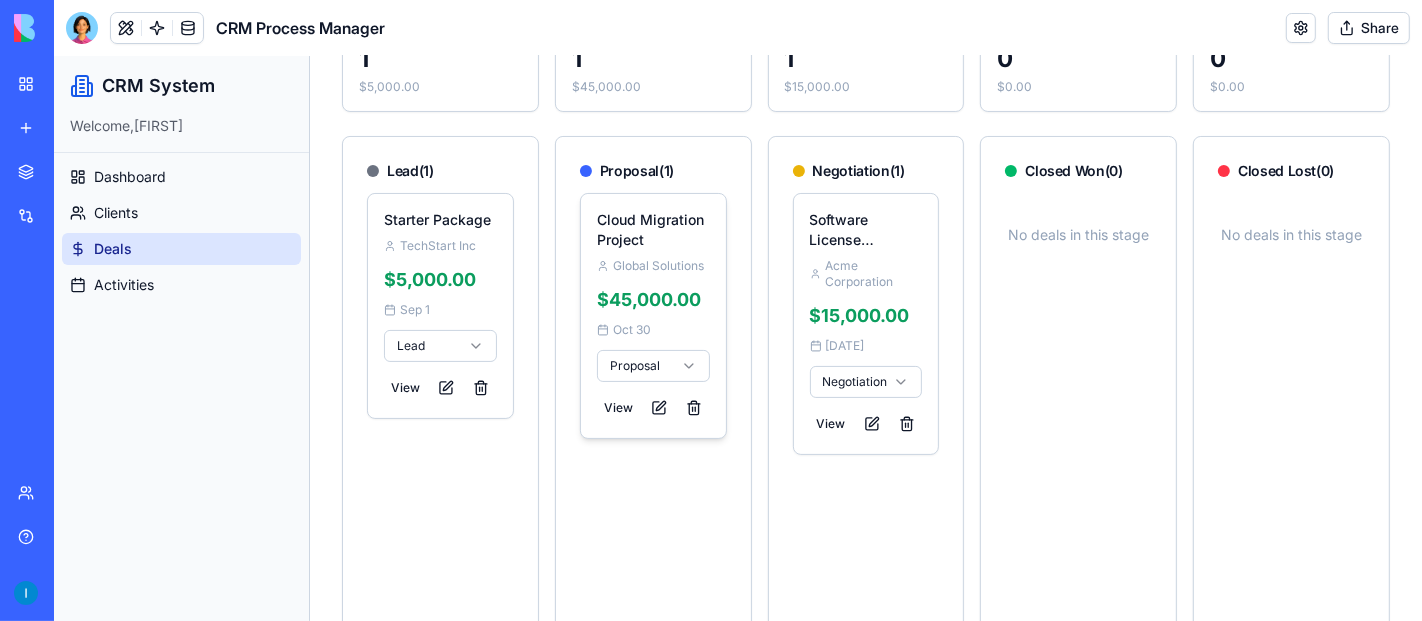 scroll, scrollTop: 62, scrollLeft: 0, axis: vertical 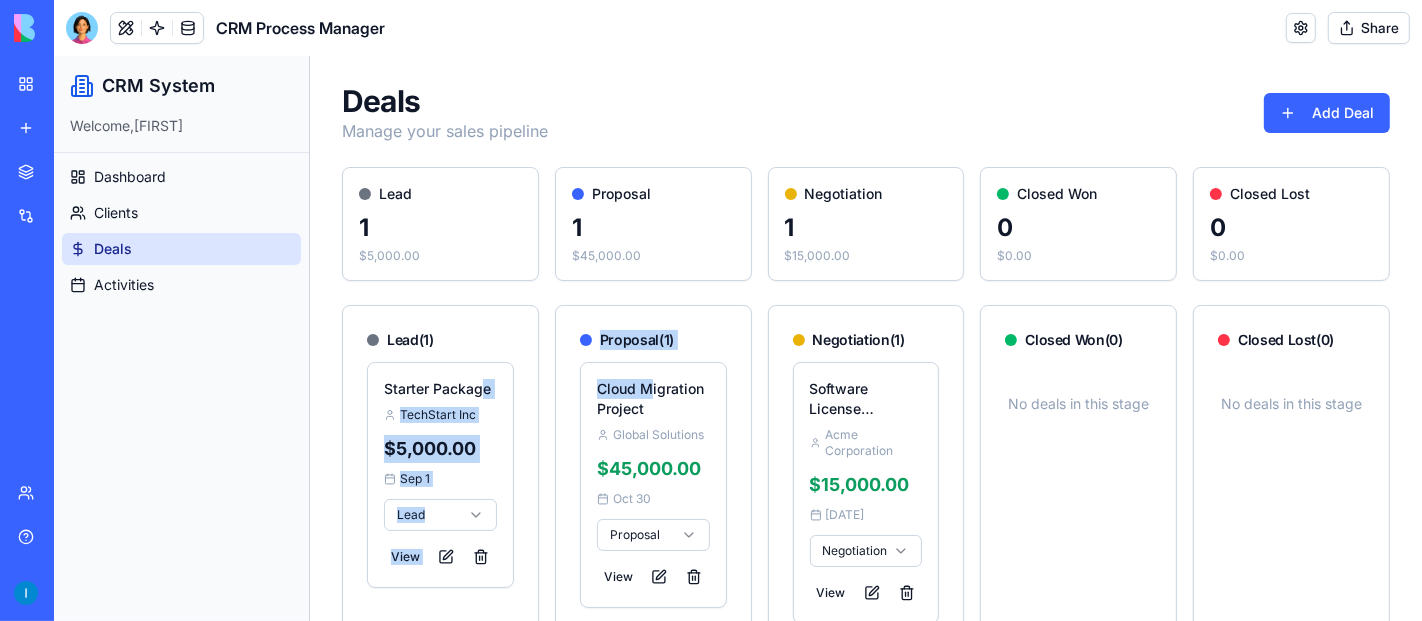 drag, startPoint x: 646, startPoint y: 384, endPoint x: 572, endPoint y: 371, distance: 75.13322 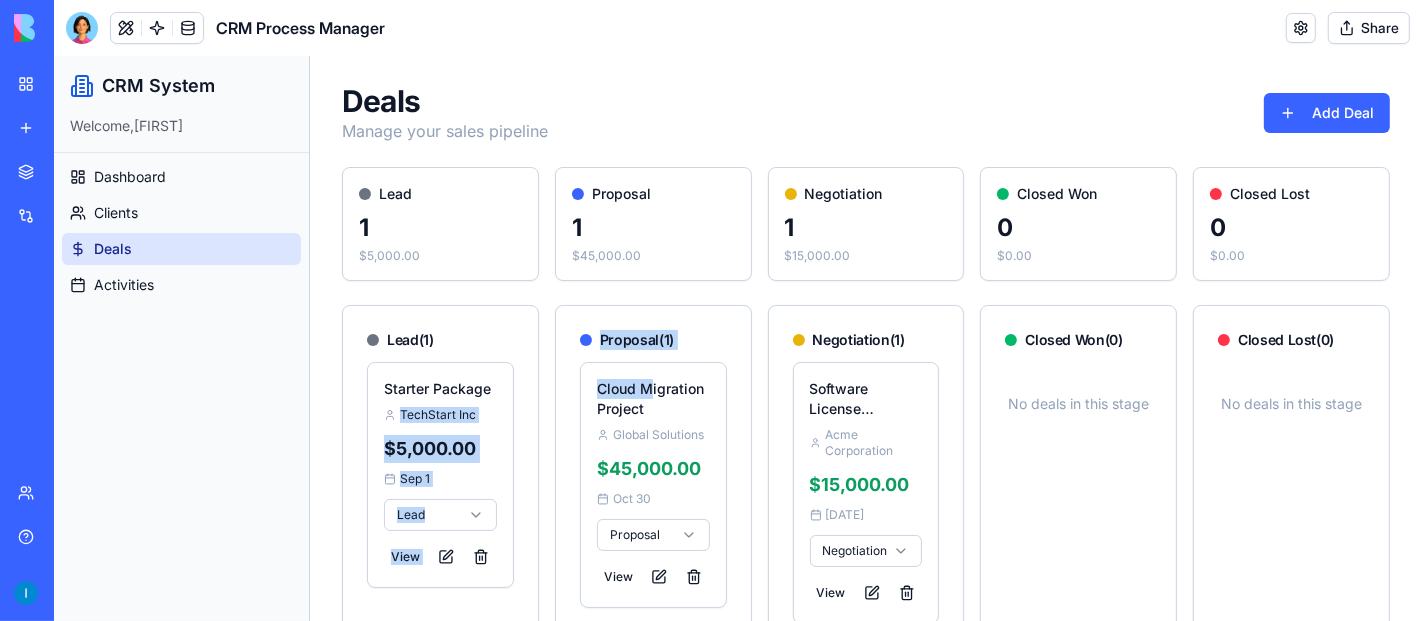 click on "Proposal  ( 1 )" at bounding box center [652, 333] 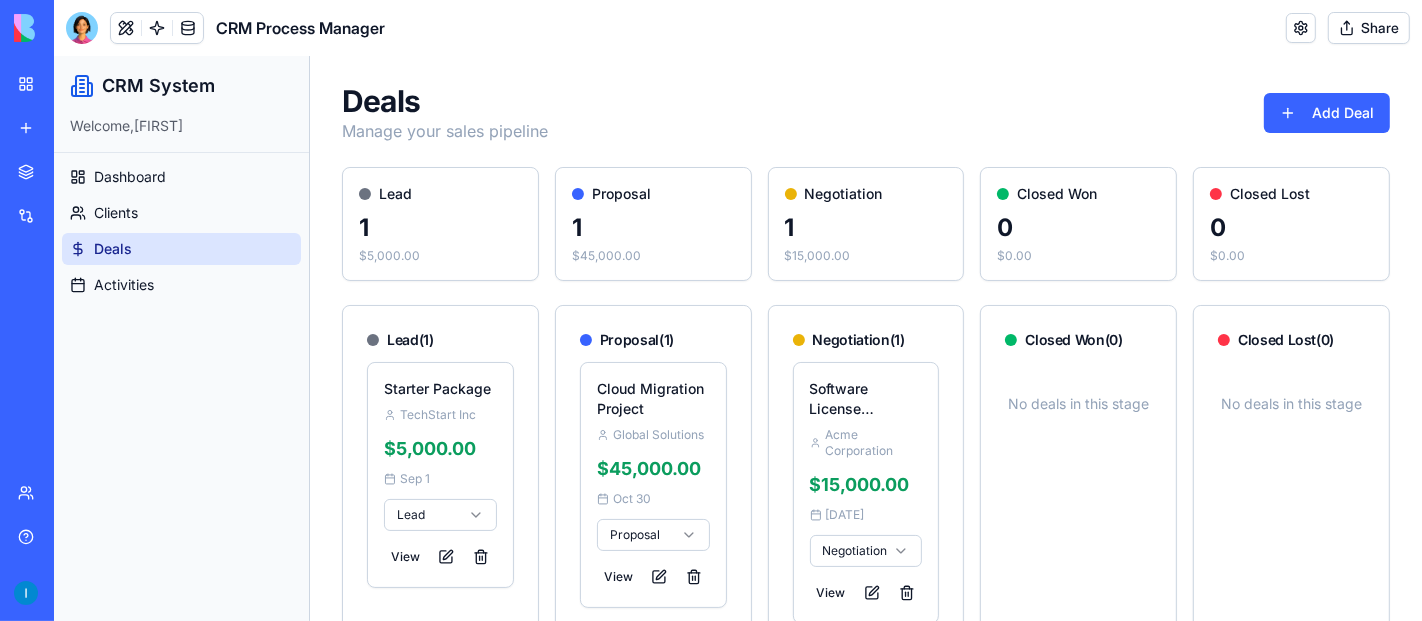 click on "Proposal" at bounding box center (652, 193) 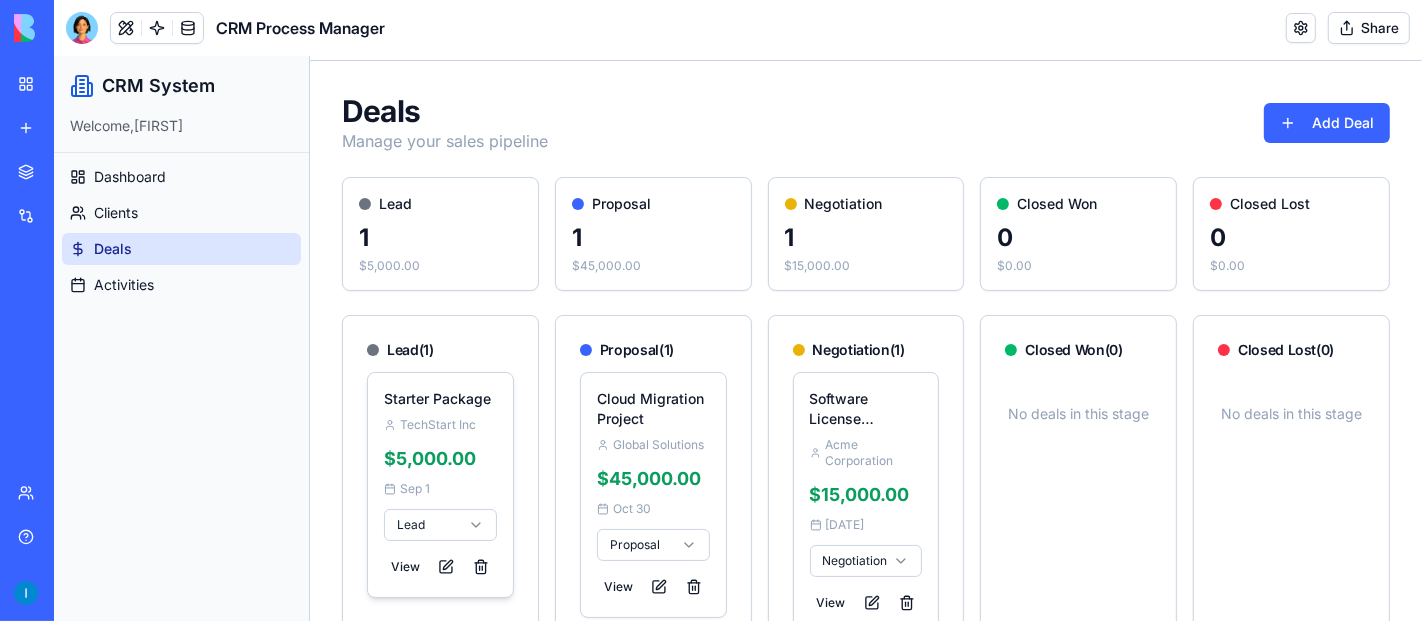 scroll, scrollTop: 135, scrollLeft: 0, axis: vertical 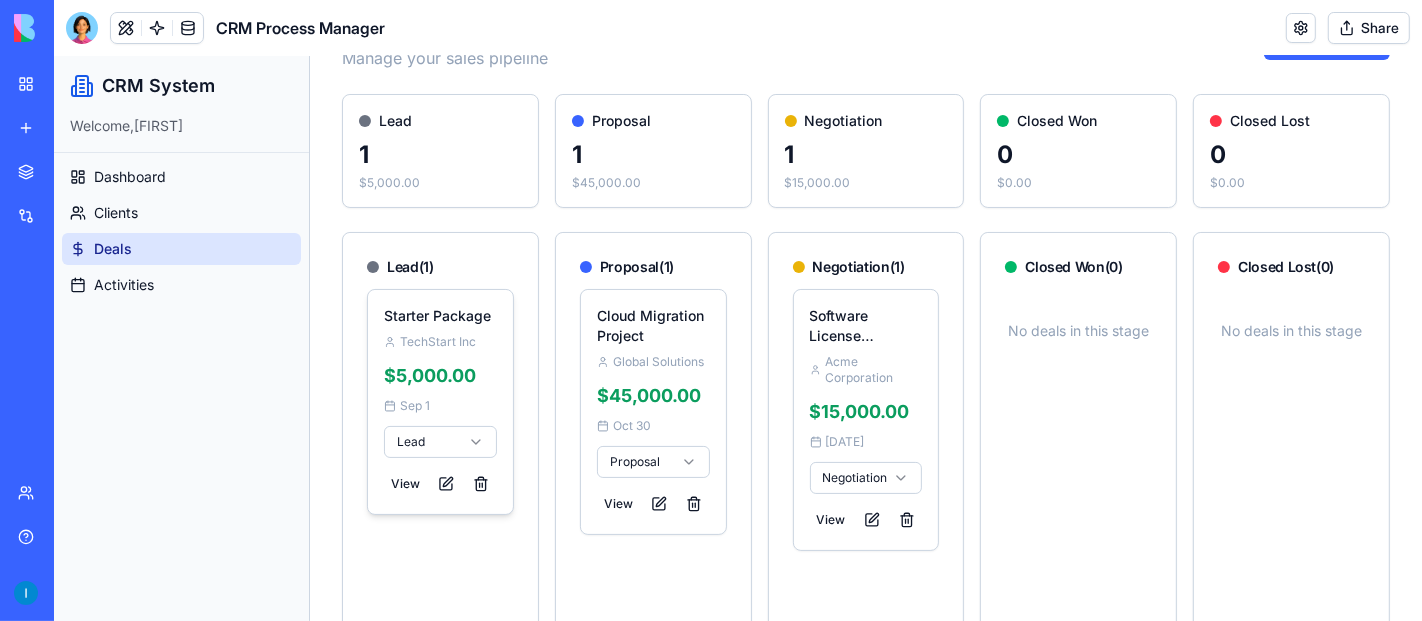 click on "CRM System Welcome,  [FIRST] Dashboard Clients Deals Activities Toggle Sidebar [EMAIL] Deals Manage your sales pipeline Add Deal Lead 1 $5,000.00 Proposal 1 $45,000.00 Negotiation 1 $15,000.00 Closed Won 0 $0.00 Closed Lost 0 $0.00 Lead  ( 1 ) Starter Package TechStart Inc $5,000.00 [DATE] Lead View Proposal  ( 1 ) Cloud Migration Project Global Solutions $45,000.00 [DATE] Proposal View Negotiation  ( 1 ) Software License Renewal Acme Corporation $15,000.00 [DATE] Negotiation View Closed Won  ( 0 ) No deals in this stage Closed Lost  ( 0 ) No deals in this stage" at bounding box center (737, 399) 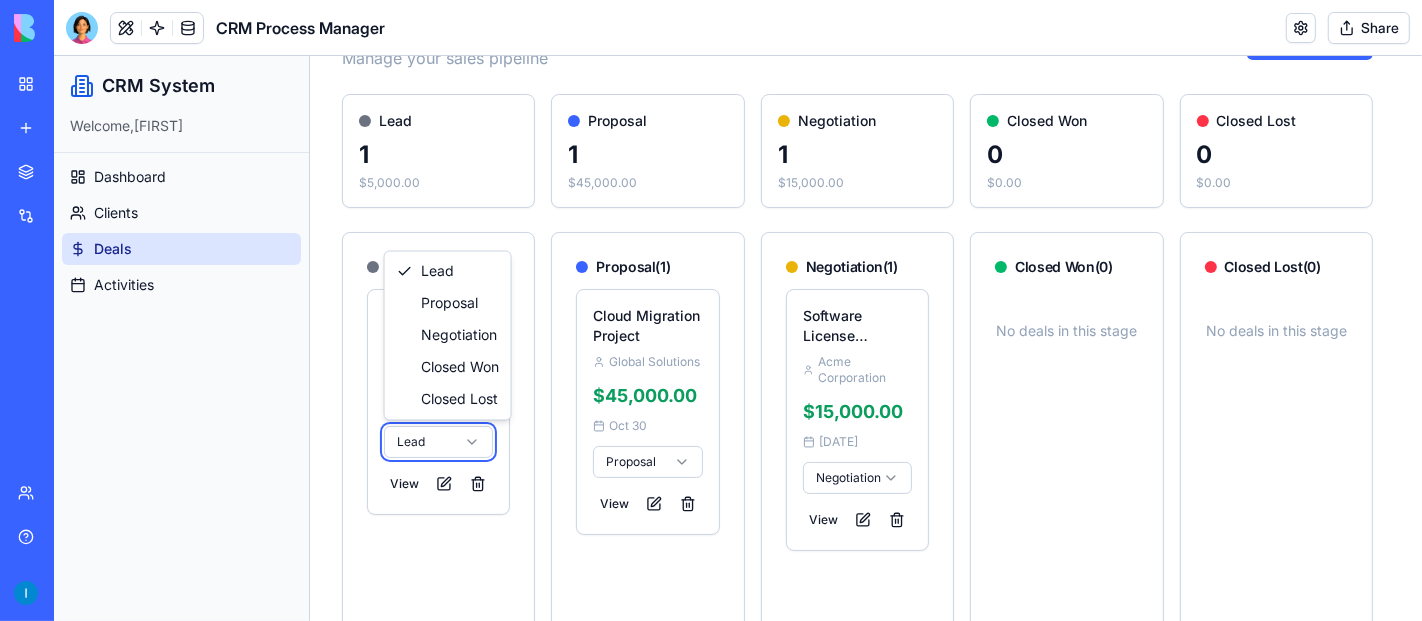 click on "CRM System Welcome,  [FIRST] Dashboard Clients Deals Activities Toggle Sidebar [EMAIL] Deals Manage your sales pipeline Add Deal Lead 1 $5,000.00 Proposal 1 $45,000.00 Negotiation 1 $15,000.00 Closed Won 0 $0.00 Closed Lost 0 $0.00 Lead  ( 1 ) Starter Package TechStart Inc $5,000.00 [DATE] Lead View Proposal  ( 1 ) Cloud Migration Project Global Solutions $45,000.00 [DATE] Proposal View Negotiation  ( 1 ) Software License Renewal Acme Corporation $15,000.00 [DATE] Negotiation View Closed Won  ( 0 ) No deals in this stage Closed Lost  ( 0 ) No deals in this stage
Lead Proposal Negotiation Closed Won Closed Lost" at bounding box center (737, 399) 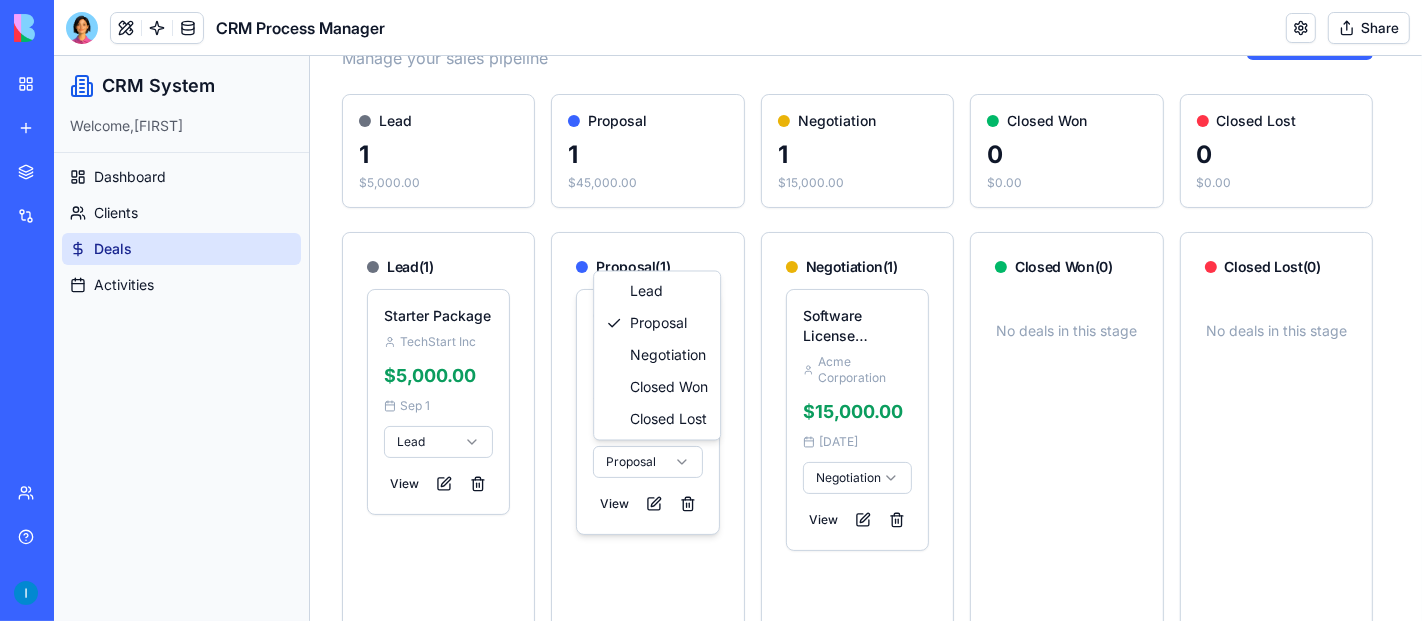 click on "CRM System Welcome,  [FIRST] Dashboard Clients Deals Activities Toggle Sidebar [EMAIL] Deals Manage your sales pipeline Add Deal Lead 1 $5,000.00 Proposal 1 $45,000.00 Negotiation 1 $15,000.00 Closed Won 0 $0.00 Closed Lost 0 $0.00 Lead  ( 1 ) Starter Package TechStart Inc $5,000.00 [DATE] Lead View Proposal  ( 1 ) Cloud Migration Project Global Solutions $45,000.00 [DATE] Proposal View Negotiation  ( 1 ) Software License Renewal Acme Corporation $15,000.00 [DATE] Negotiation View Closed Won  ( 0 ) No deals in this stage Closed Lost  ( 0 ) No deals in this stage
Lead Proposal Negotiation Closed Won Closed Lost" at bounding box center [737, 399] 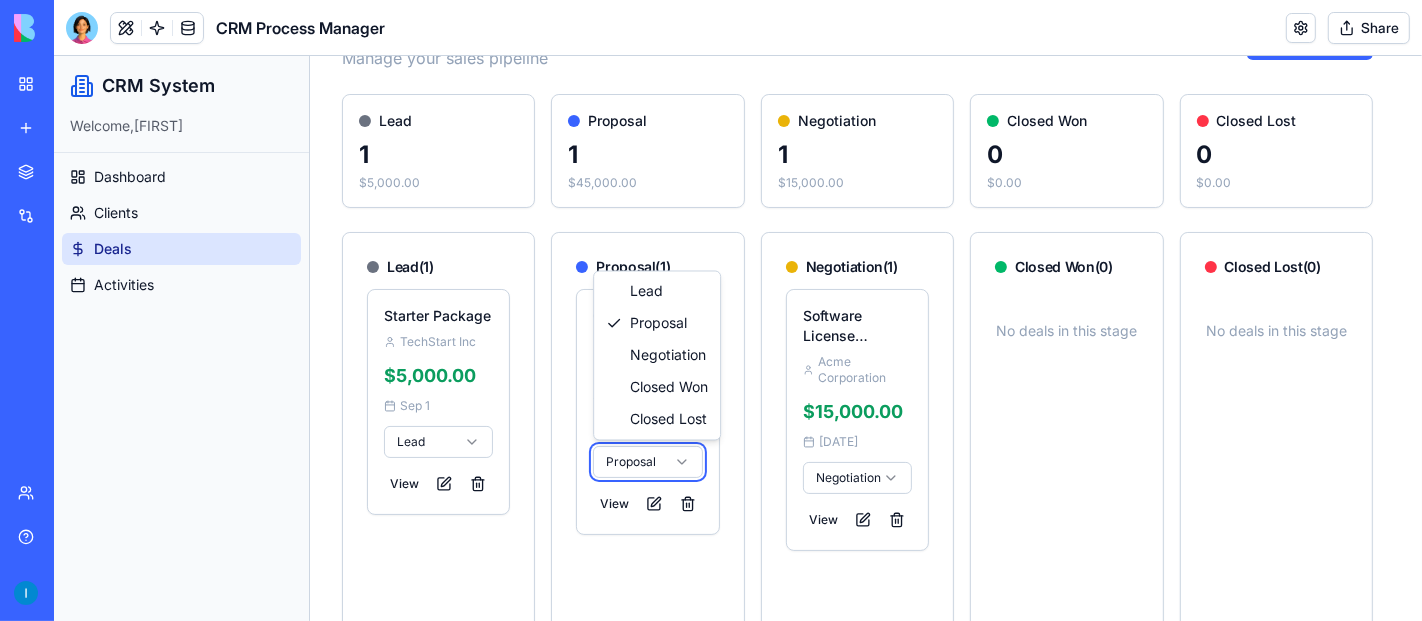 click on "CRM System Welcome,  [FIRST] Dashboard Clients Deals Activities Toggle Sidebar [EMAIL] Deals Manage your sales pipeline Add Deal Lead 1 $5,000.00 Proposal 1 $45,000.00 Negotiation 1 $15,000.00 Closed Won 0 $0.00 Closed Lost 0 $0.00 Lead  ( 1 ) Starter Package TechStart Inc $5,000.00 [DATE] Lead View Proposal  ( 1 ) Cloud Migration Project Global Solutions $45,000.00 [DATE] Proposal View Negotiation  ( 1 ) Software License Renewal Acme Corporation $15,000.00 [DATE] Negotiation View Closed Won  ( 0 ) No deals in this stage Closed Lost  ( 0 ) No deals in this stage
Lead Proposal Negotiation Closed Won Closed Lost" at bounding box center (737, 399) 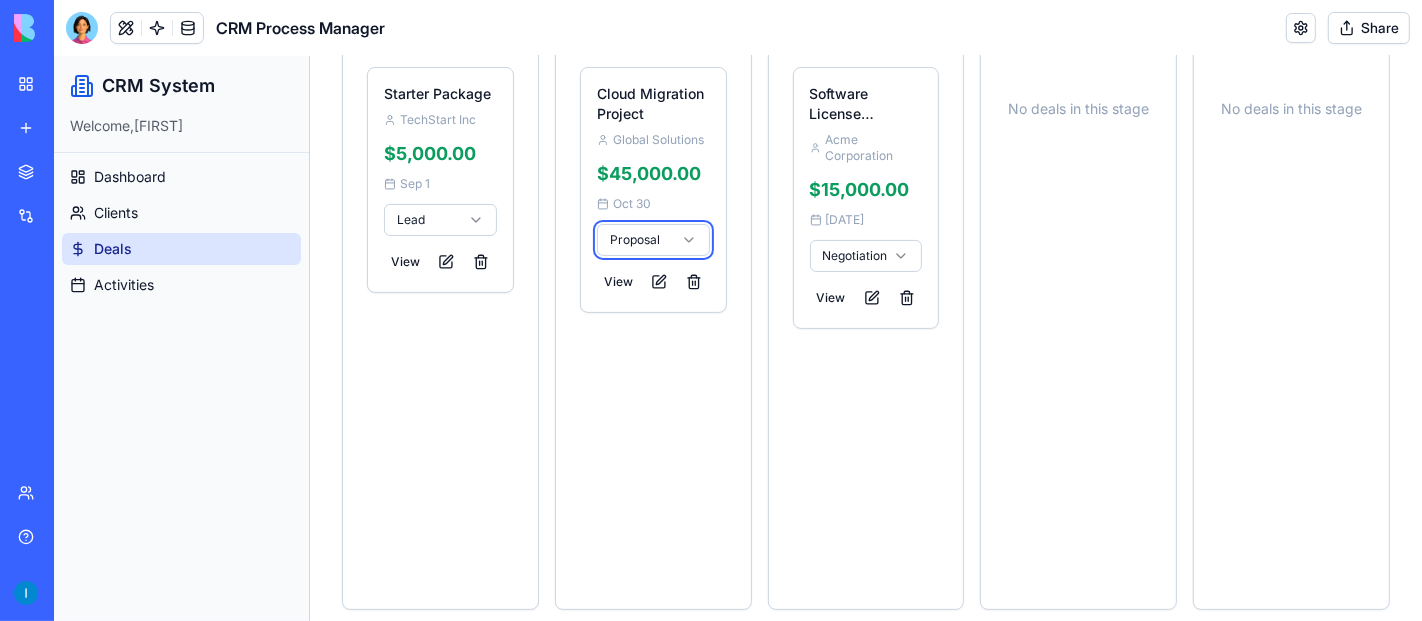 scroll, scrollTop: 0, scrollLeft: 0, axis: both 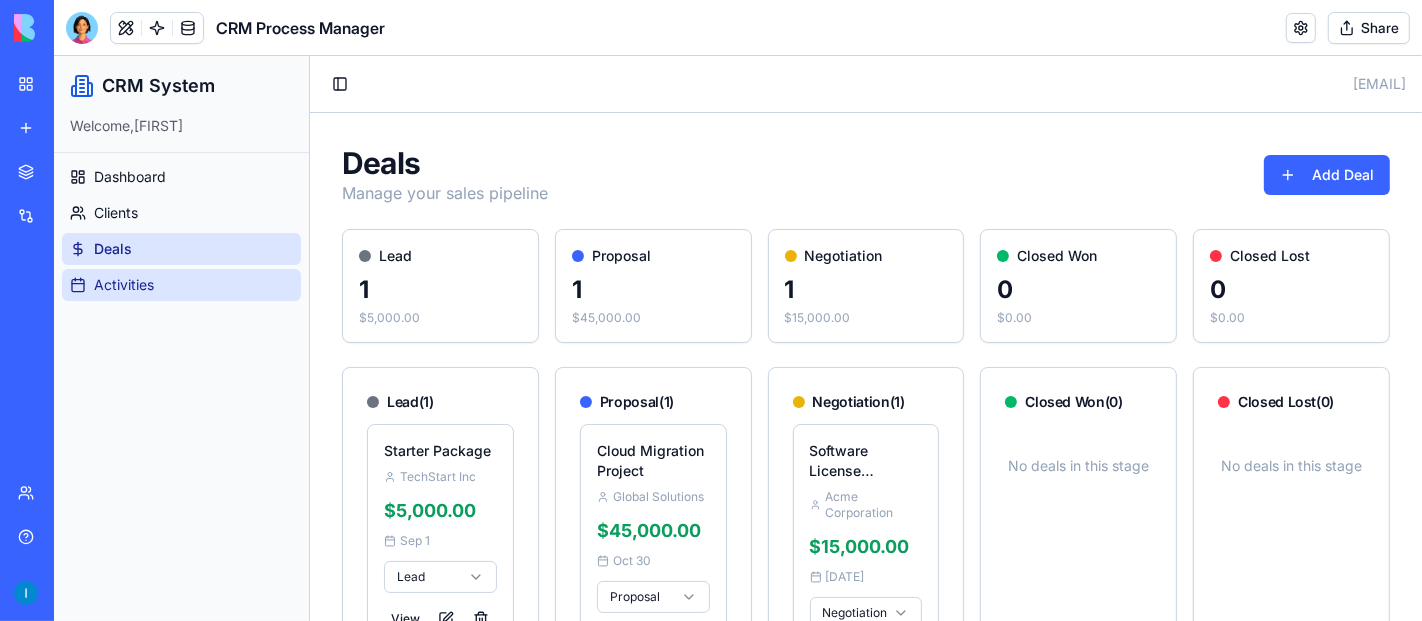 click on "Activities" at bounding box center (123, 284) 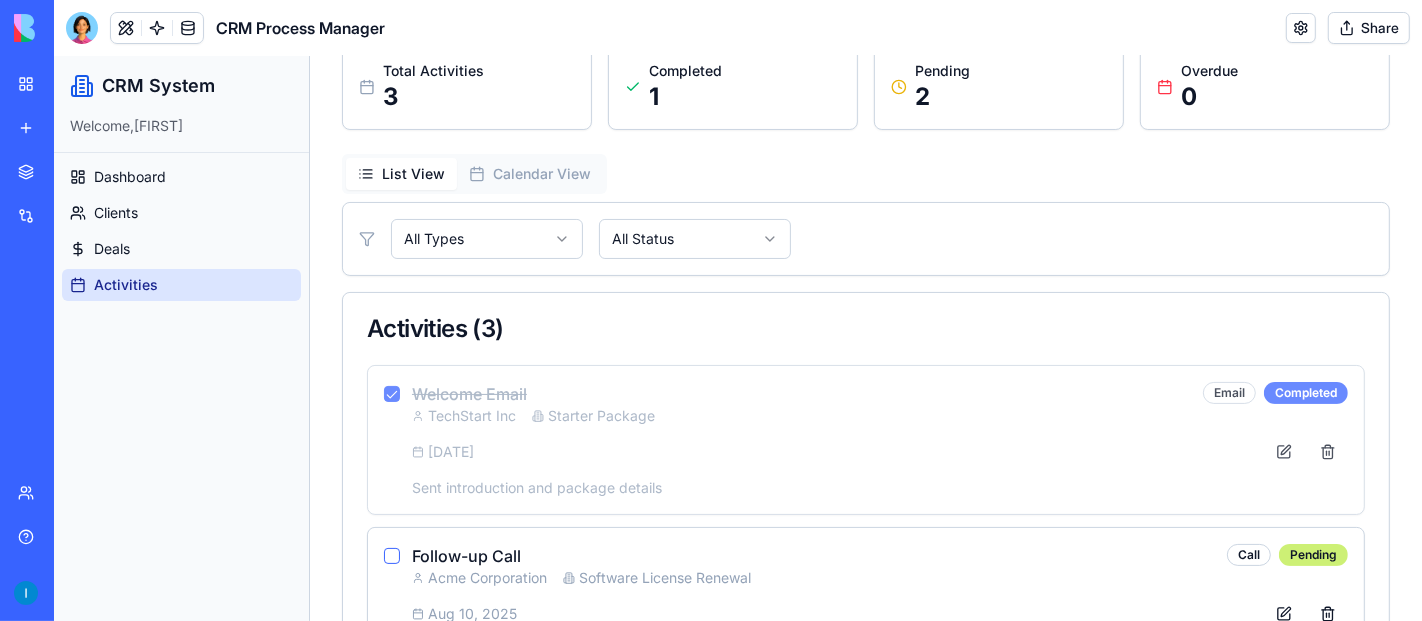 scroll, scrollTop: 0, scrollLeft: 0, axis: both 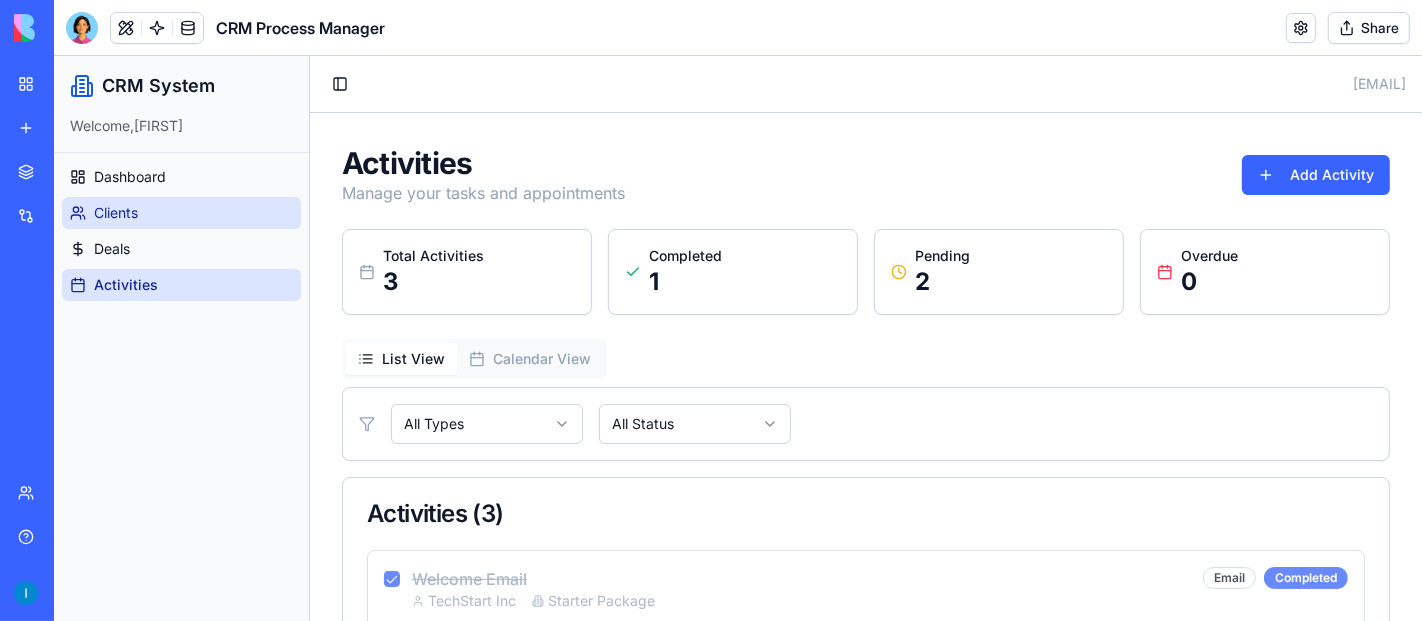 click on "Clients" at bounding box center (115, 212) 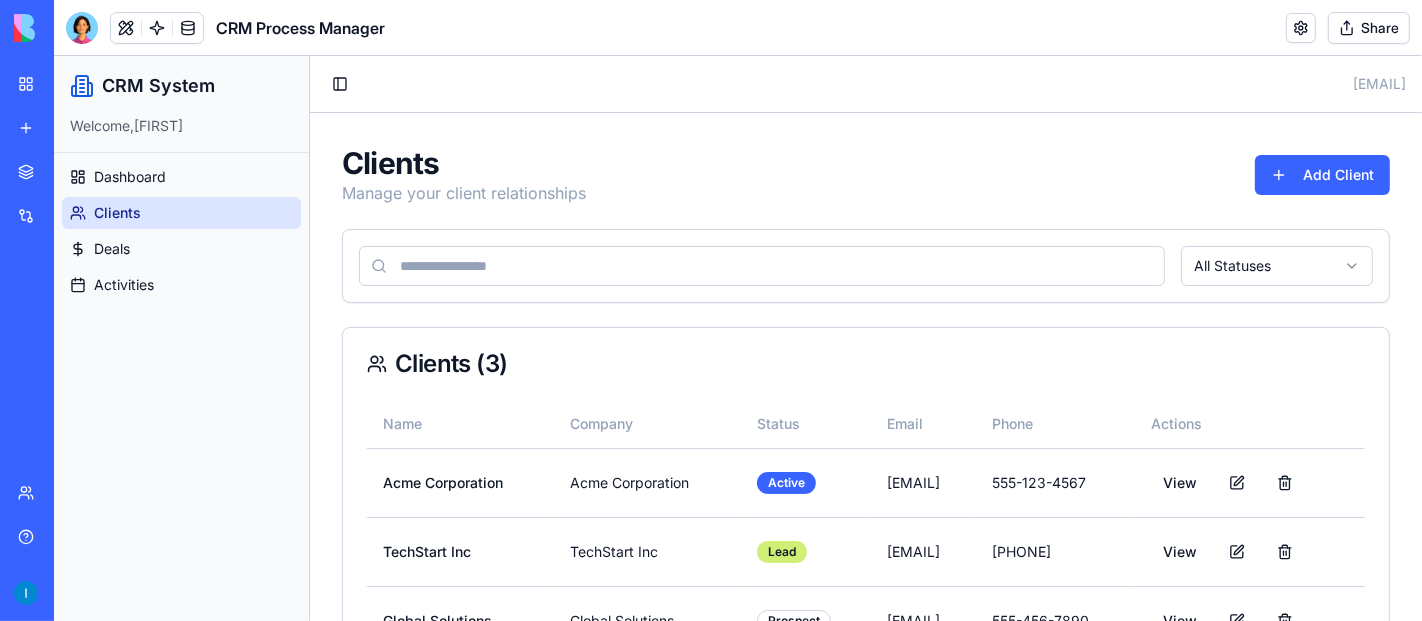 scroll, scrollTop: 103, scrollLeft: 0, axis: vertical 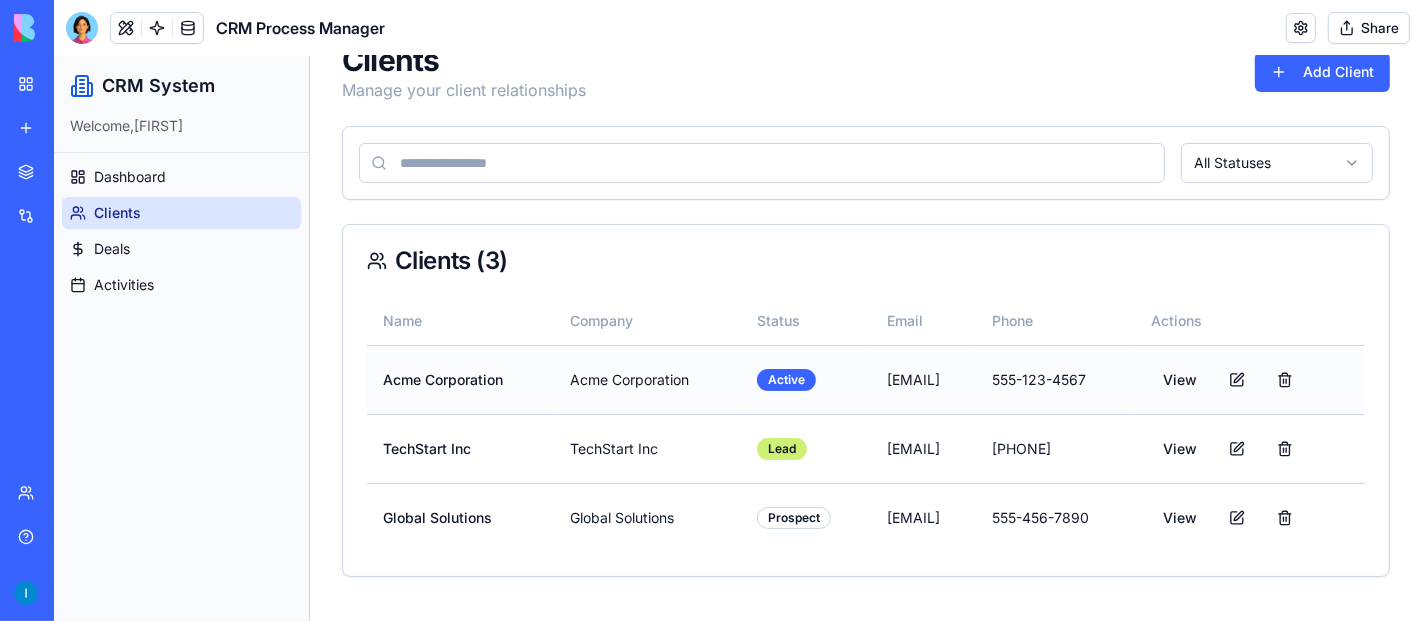 click on "Acme Corporation" at bounding box center [460, 378] 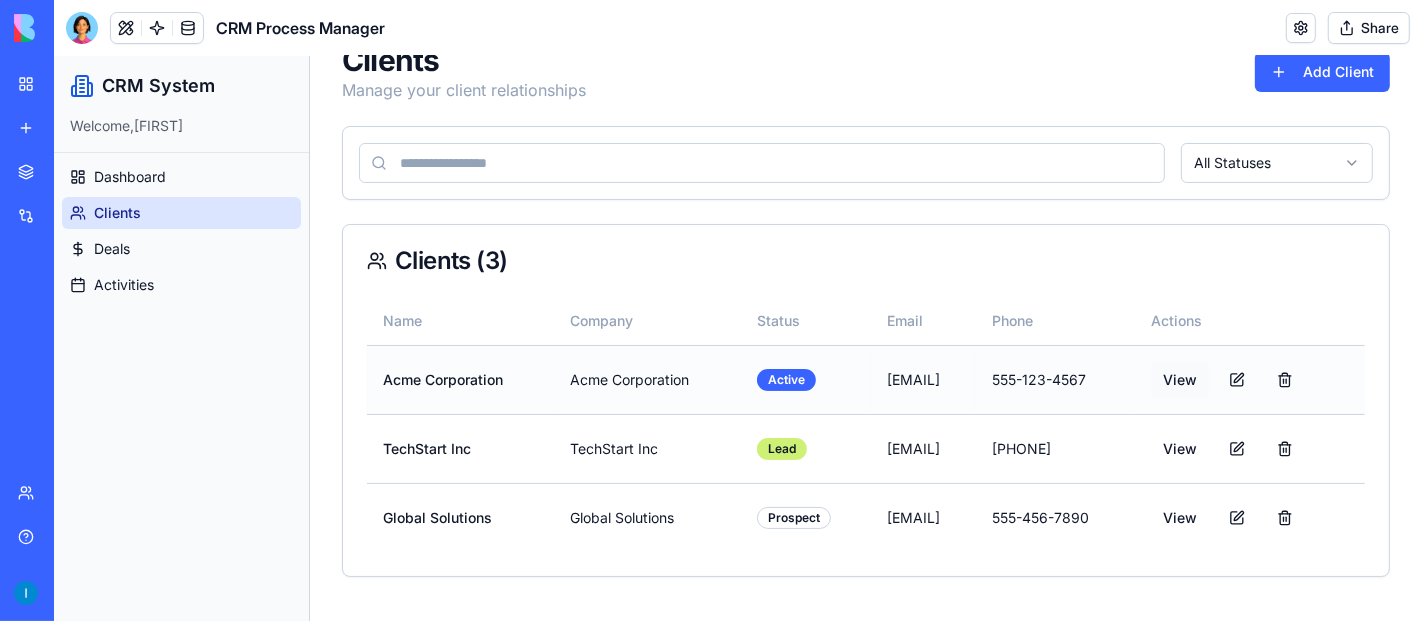 click on "View" at bounding box center (1179, 379) 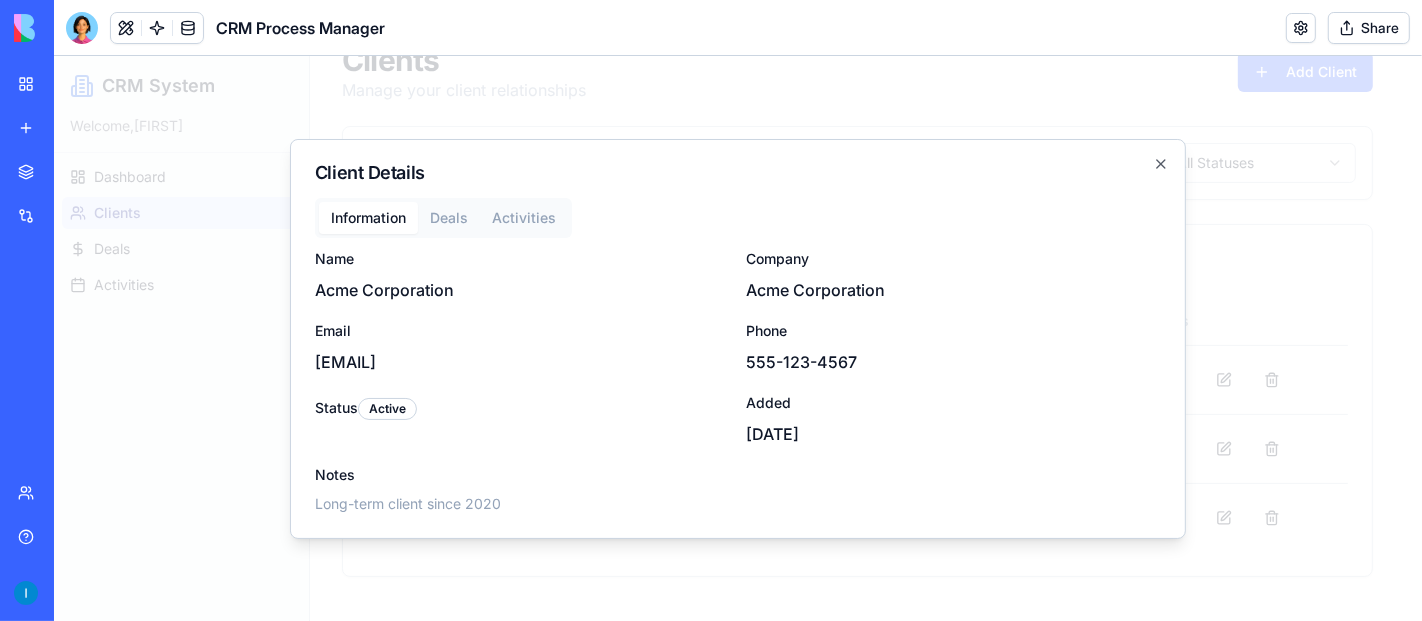 click on "CRM System Welcome,  [FIRST] Dashboard Clients Deals Activities Toggle Sidebar [EMAIL] Clients Manage your client relationships Add Client All Statuses Clients ( 3 ) Name Company Status Email Phone Actions Acme Corporation Acme Corporation Active [EMAIL] [PHONE] View TechStart Inc TechStart Inc Lead [EMAIL] [PHONE] View Global Solutions Global Solutions Prospect [EMAIL] [PHONE] View
Client Details Information Deals Activities Name Acme Corporation Company Acme Corporation Email [EMAIL] Phone [PHONE] Status Active Added [DATE] Notes Long-term client since 2020 Close" at bounding box center [728, 288] 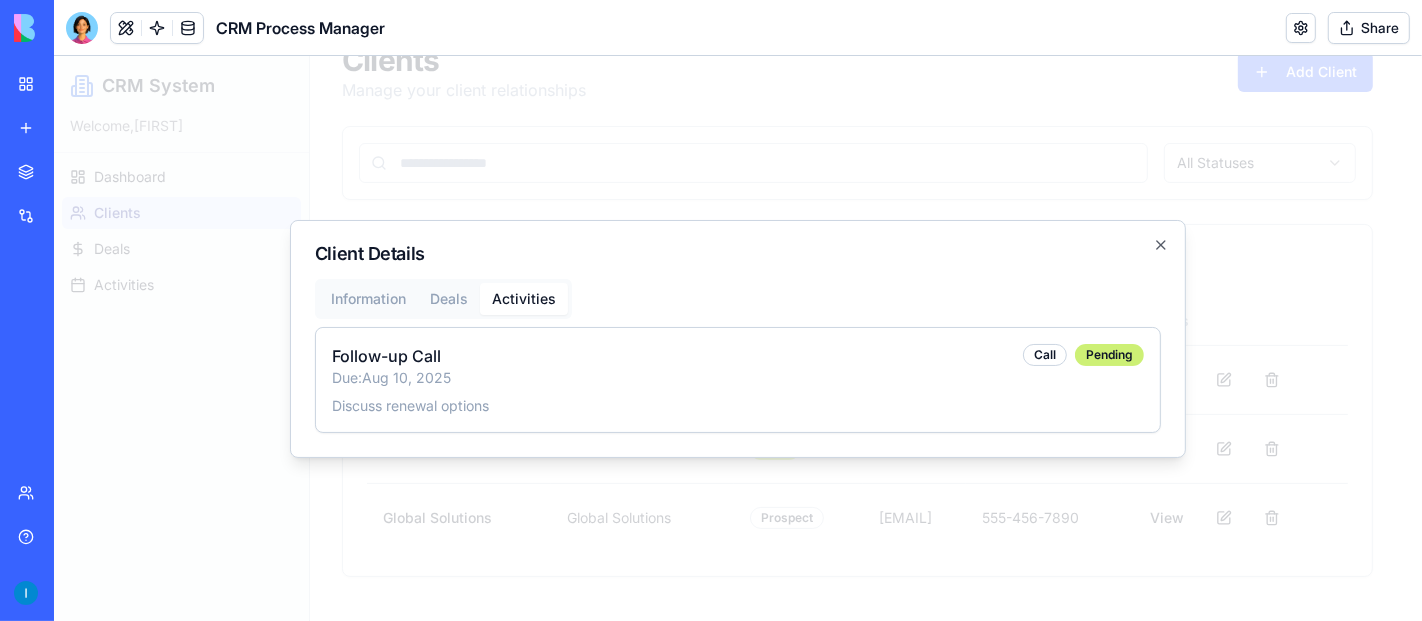 click on "Activities" at bounding box center [523, 298] 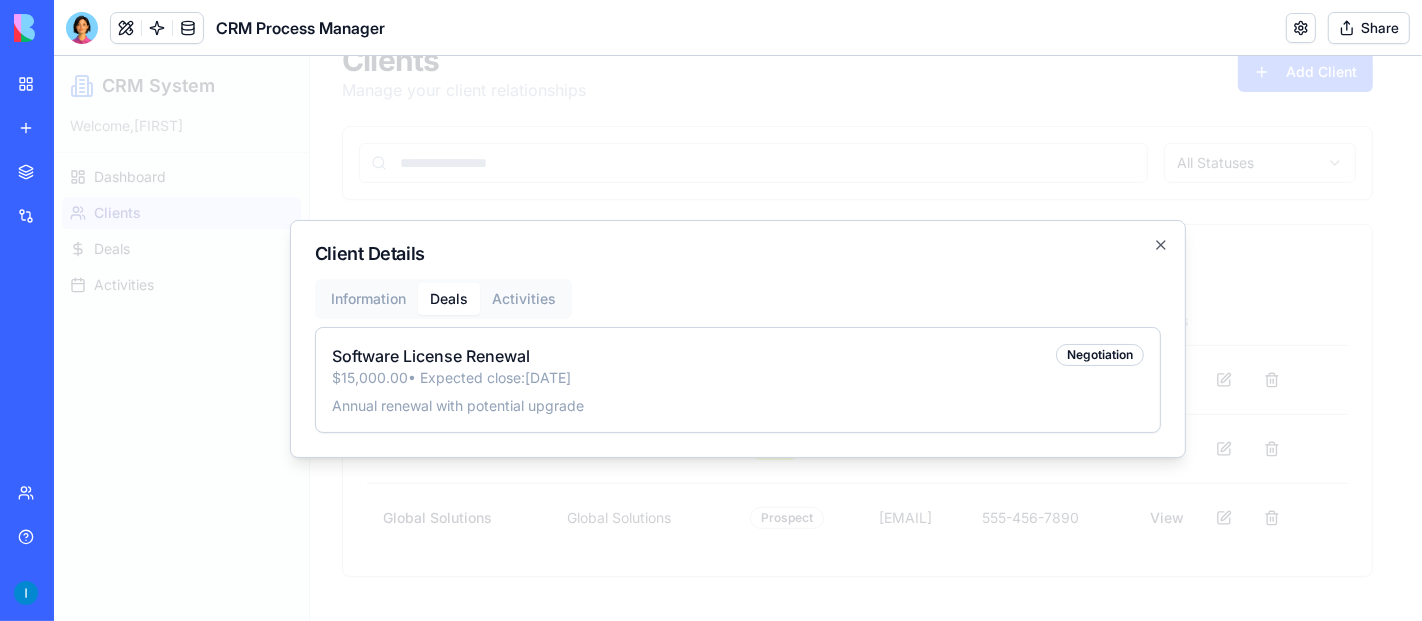 click on "Deals" at bounding box center (448, 298) 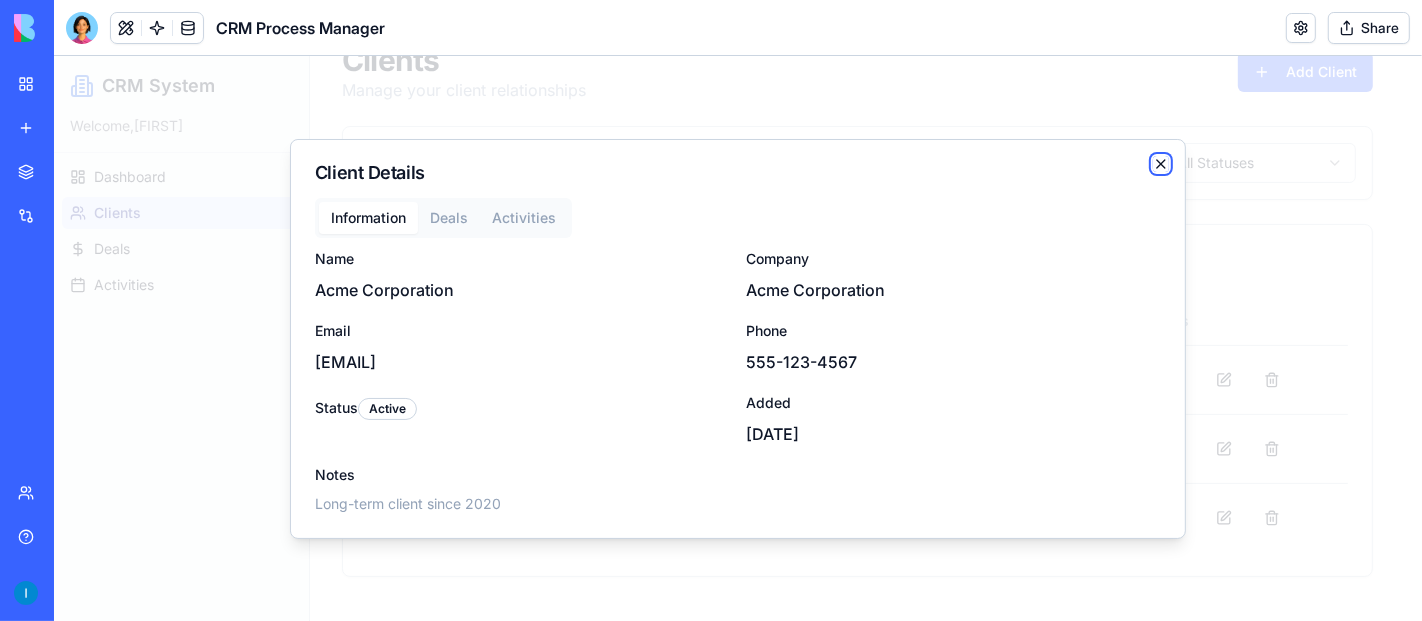 click 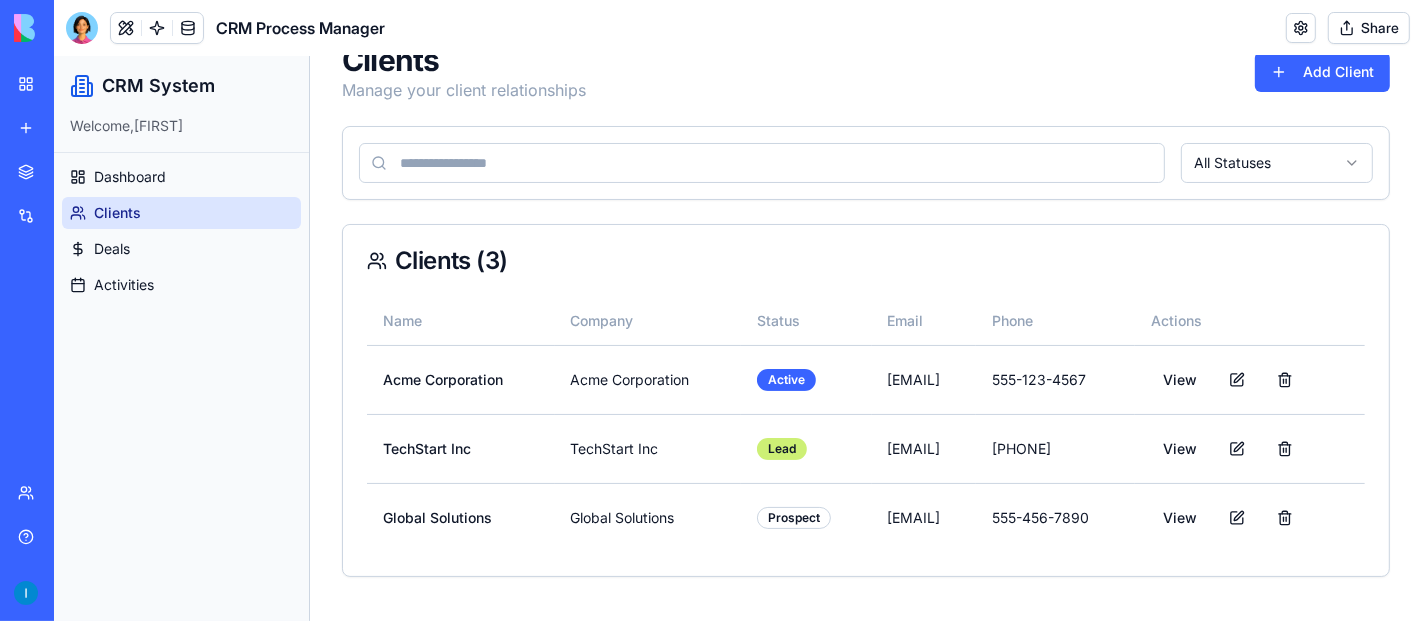 click on "CRM System Welcome,  [FIRST] Dashboard Clients Deals Activities Toggle Sidebar [EMAIL] Clients Manage your client relationships Add Client All Statuses Clients ( 3 ) Name Company Status Email Phone Actions Acme Corporation Acme Corporation Active [EMAIL] [PHONE] View TechStart Inc TechStart Inc Lead [EMAIL] [PHONE] View Global Solutions Global Solutions Prospect [EMAIL] [PHONE] View" at bounding box center [737, 288] 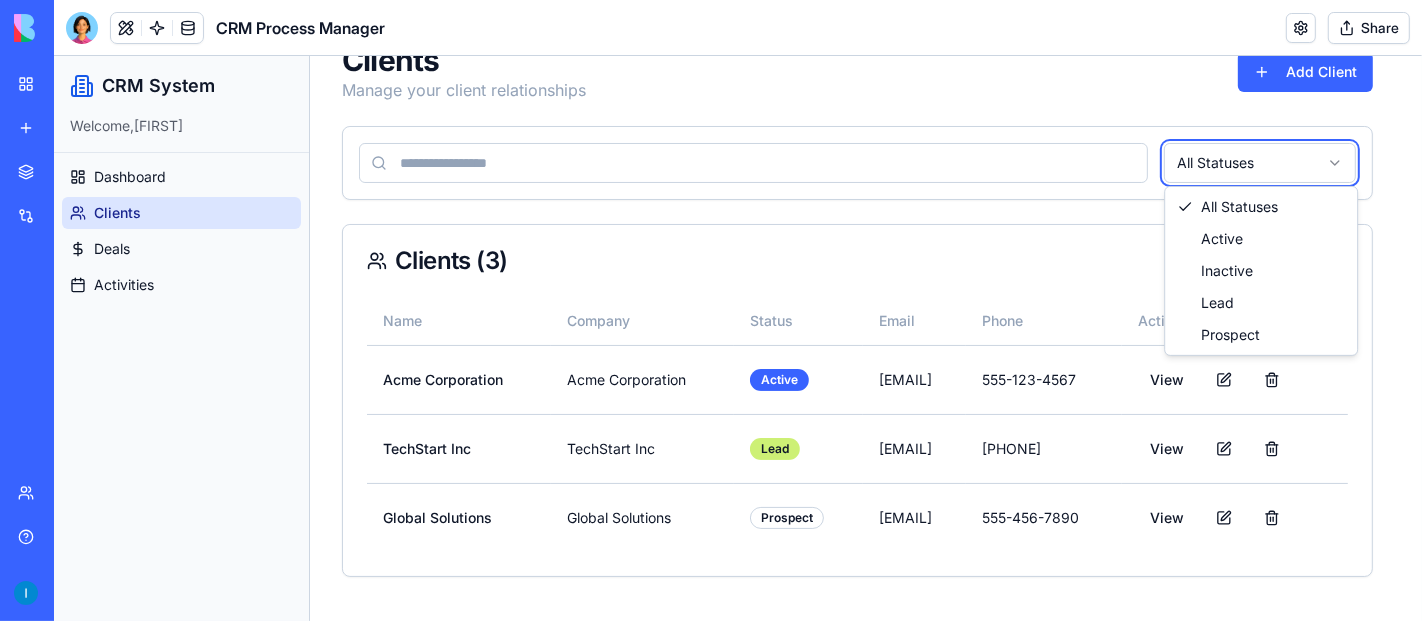 click on "CRM System Welcome,  [FIRST] Dashboard Clients Deals Activities Toggle Sidebar [EMAIL] Clients Manage your client relationships Add Client All Statuses Clients ( 3 ) Name Company Status Email Phone Actions Acme Corporation Acme Corporation Active [EMAIL] [PHONE] View TechStart Inc TechStart Inc Lead [EMAIL] [PHONE] View Global Solutions Global Solutions Prospect [EMAIL] [PHONE] View
All Statuses Active Inactive Lead Prospect" at bounding box center (737, 288) 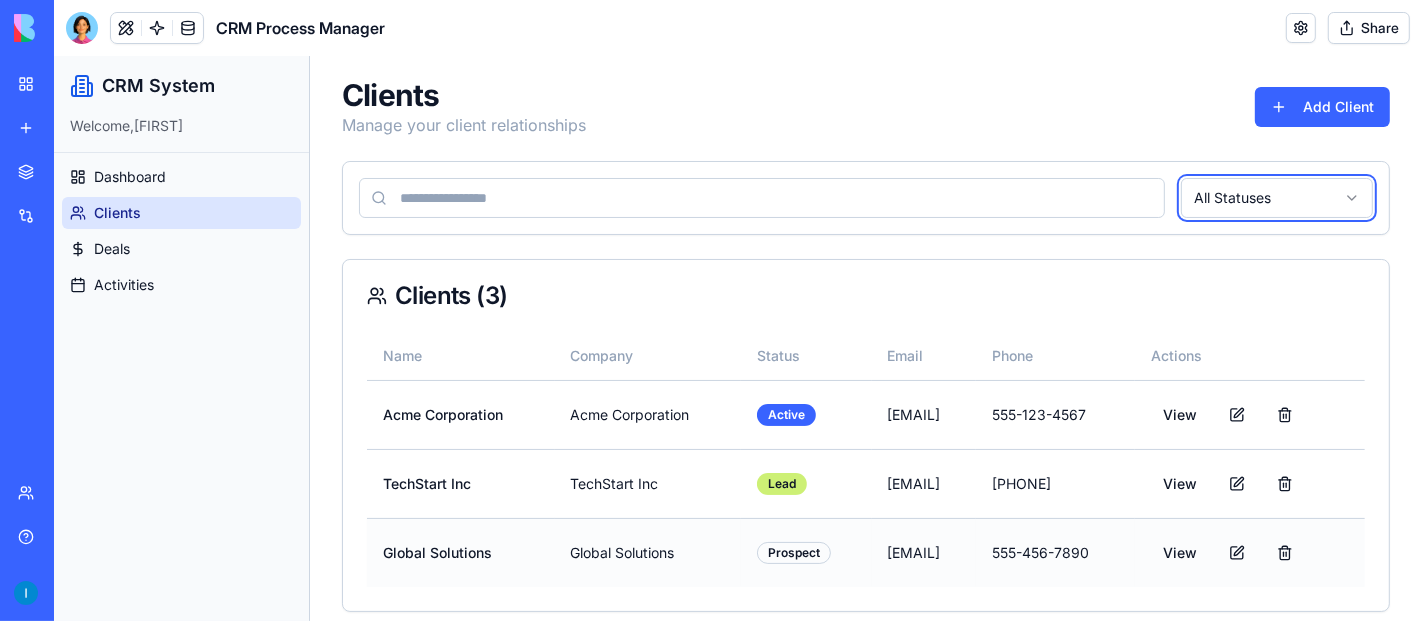 scroll, scrollTop: 103, scrollLeft: 0, axis: vertical 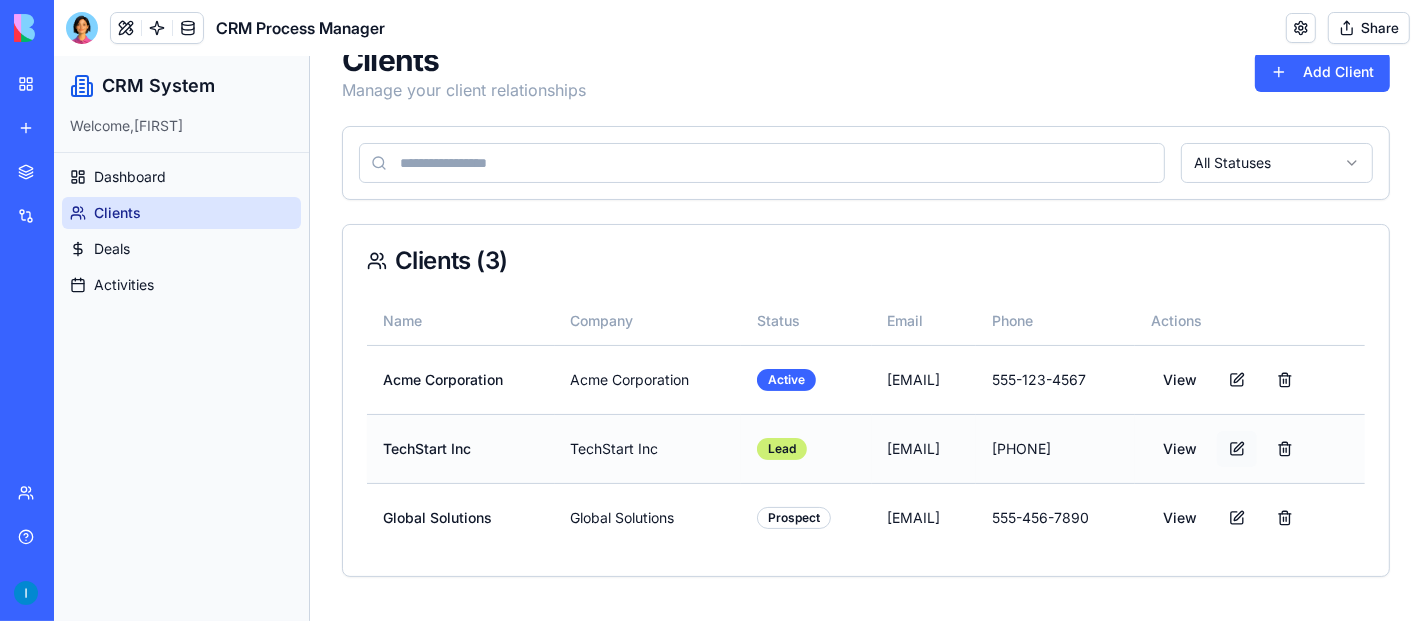 click at bounding box center [1236, 448] 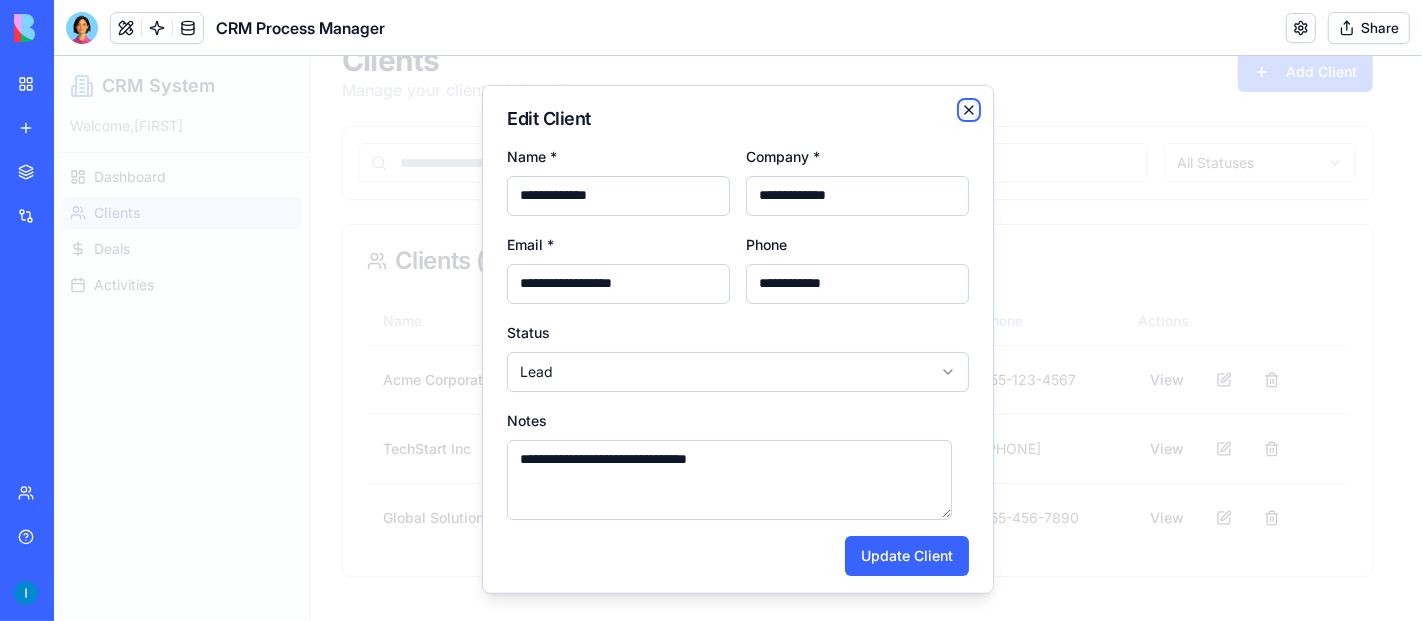 click 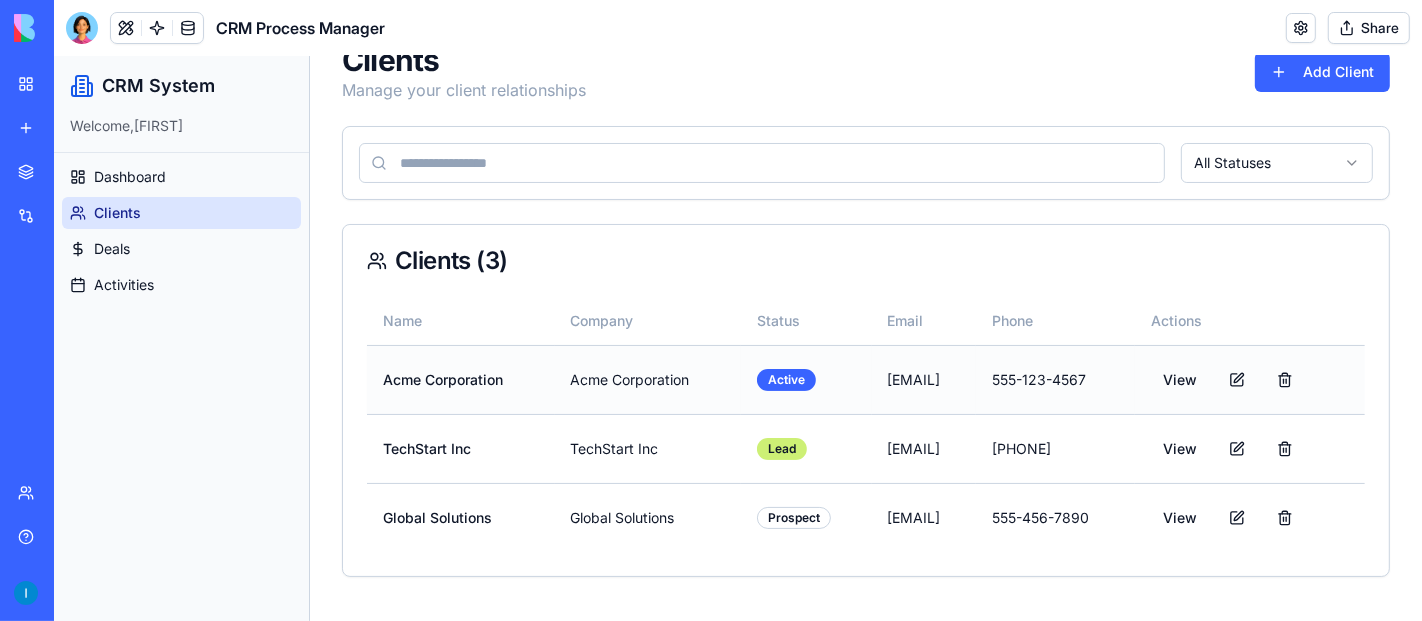 click on "Acme Corporation" at bounding box center [460, 378] 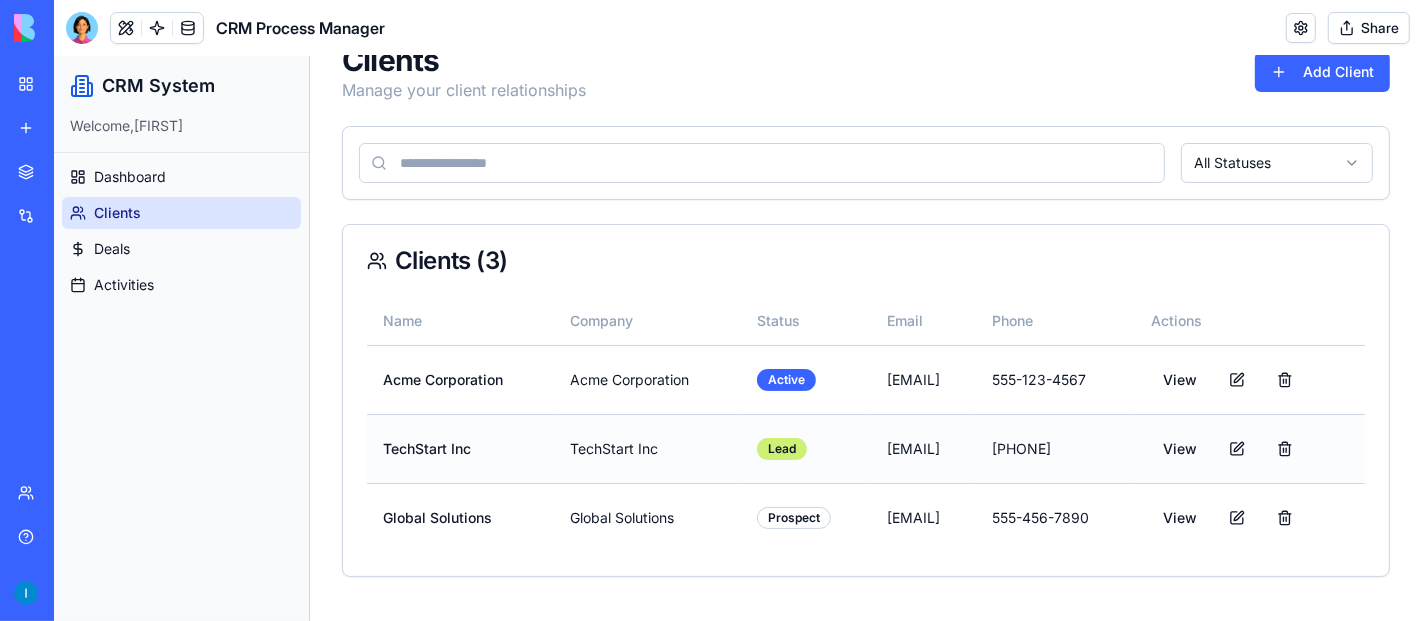click on "TechStart Inc" at bounding box center (460, 447) 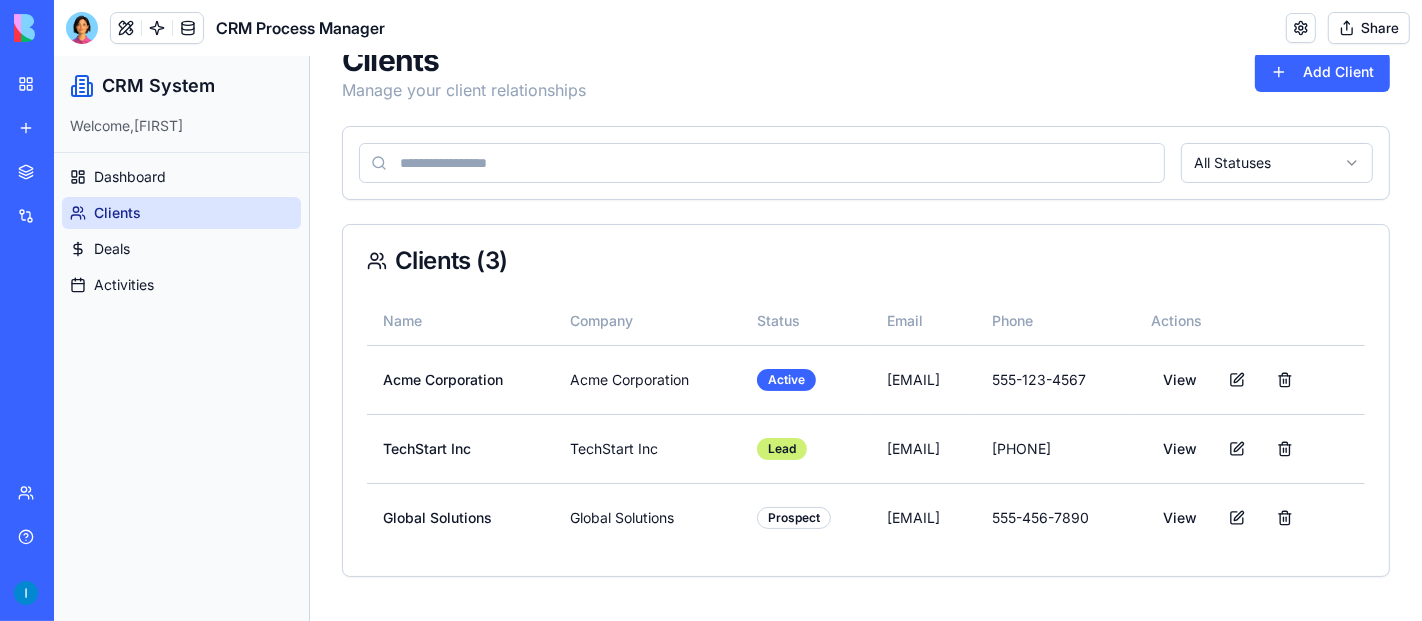 scroll, scrollTop: 0, scrollLeft: 0, axis: both 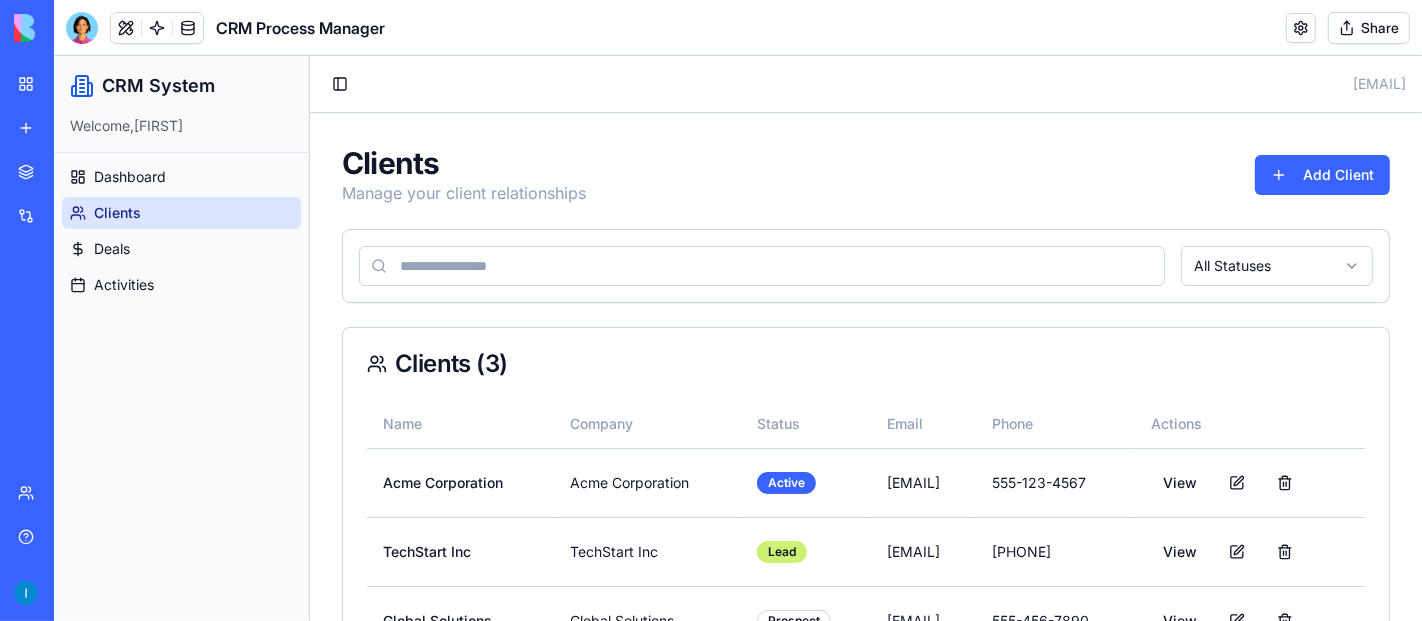 click on "Clients Manage your client relationships Add Client All Statuses Clients ( 3 ) Name Company Status Email Phone Actions Acme Corporation Acme Corporation Active [EMAIL] [PHONE] View TechStart Inc TechStart Inc Lead [EMAIL] [PHONE] View Global Solutions Global Solutions Prospect [EMAIL] [PHONE] View" at bounding box center [865, 419] 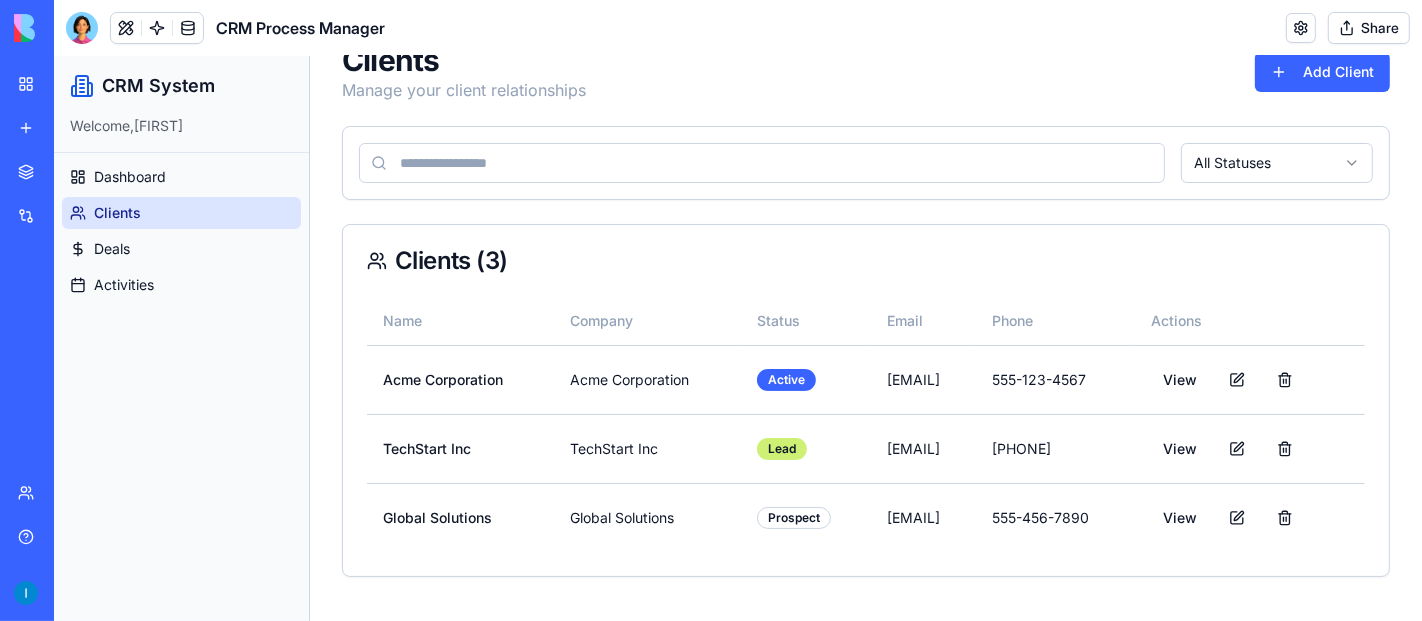 drag, startPoint x: 613, startPoint y: 162, endPoint x: 589, endPoint y: 179, distance: 29.410883 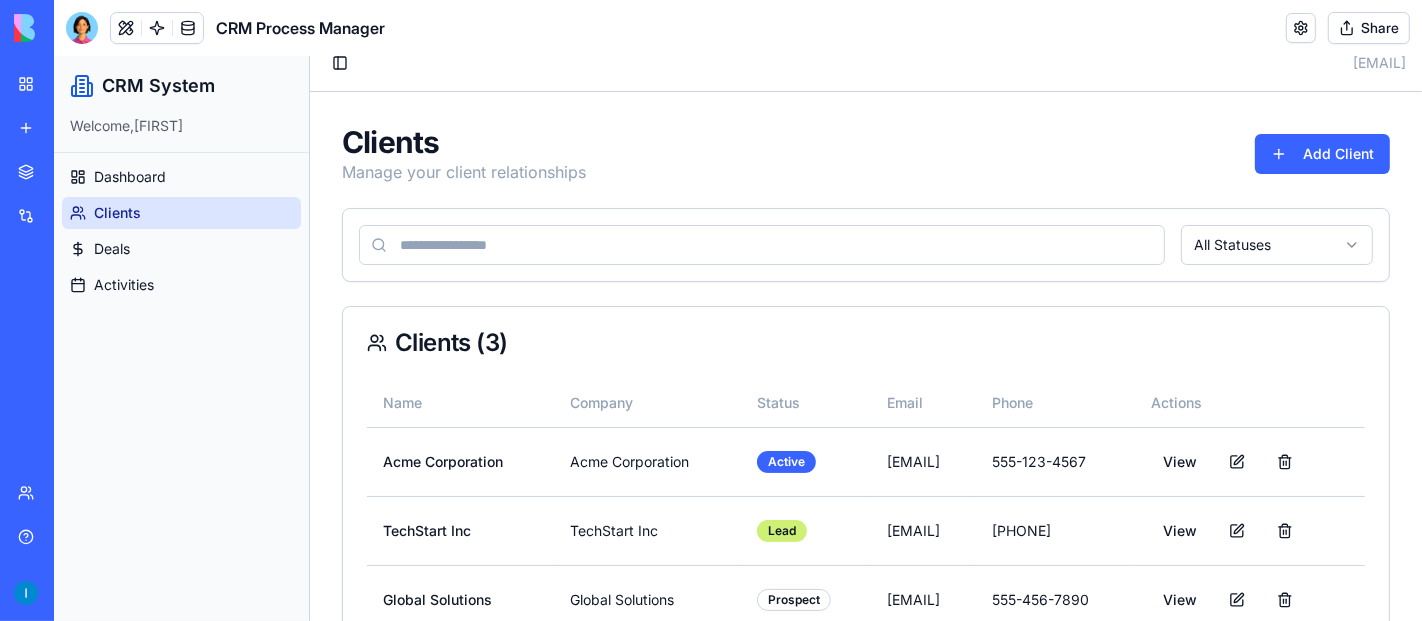 scroll, scrollTop: 0, scrollLeft: 0, axis: both 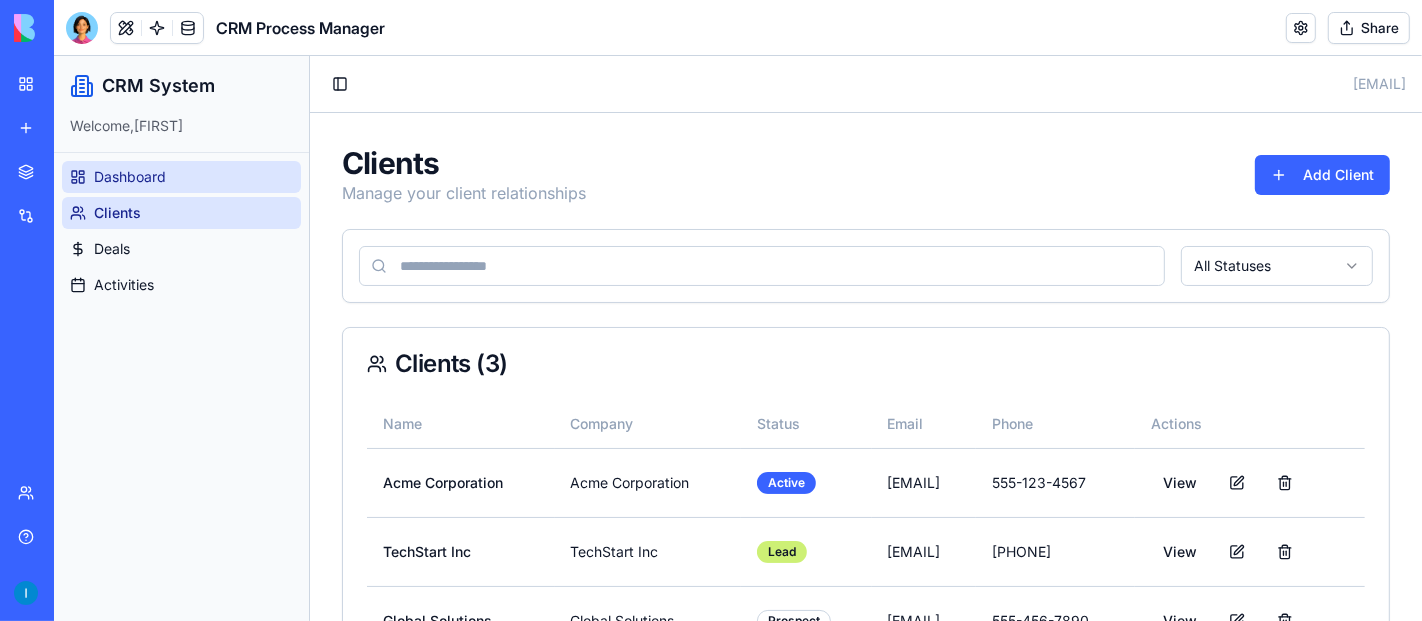 click on "Dashboard" at bounding box center [180, 176] 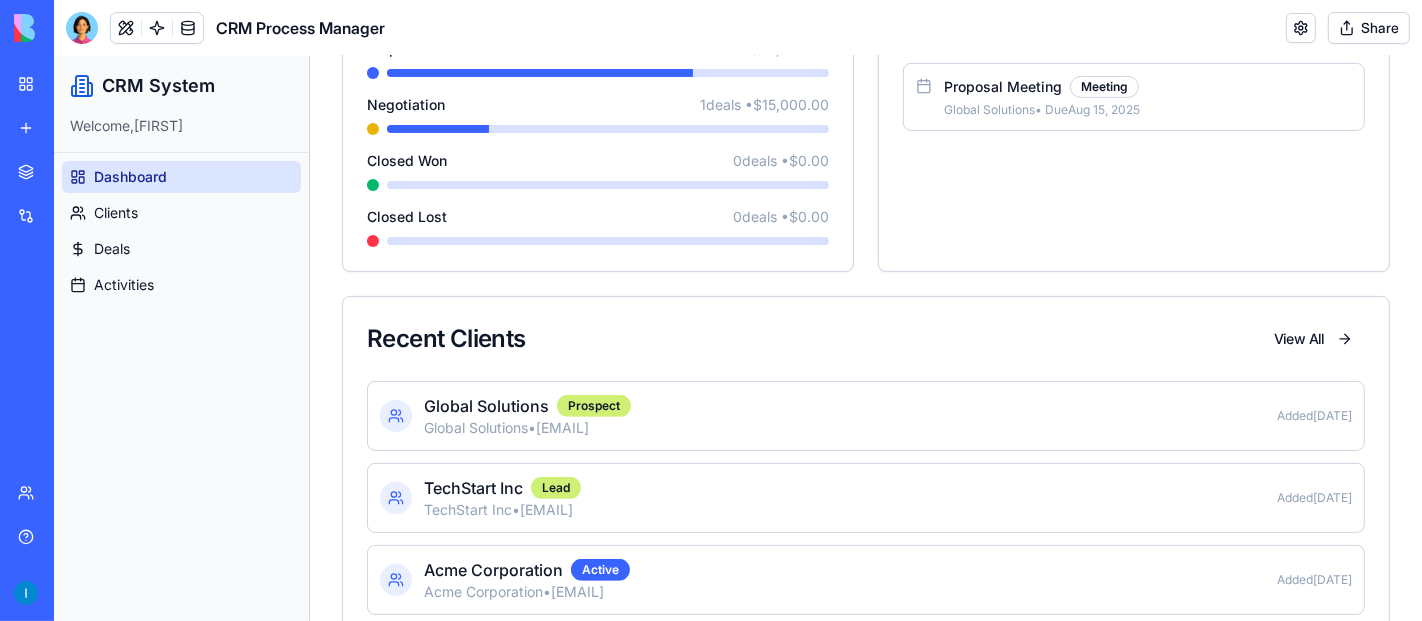 scroll, scrollTop: 543, scrollLeft: 0, axis: vertical 